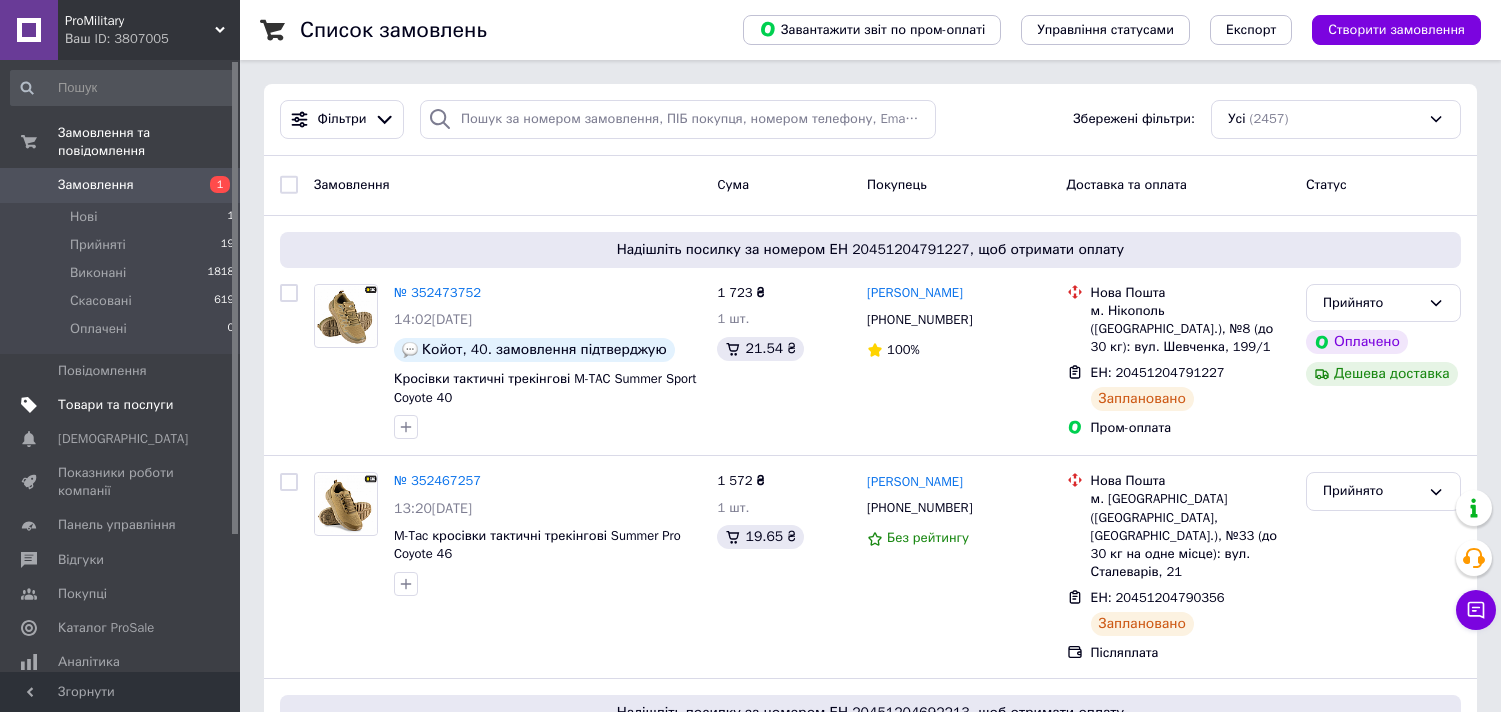 scroll, scrollTop: 0, scrollLeft: 0, axis: both 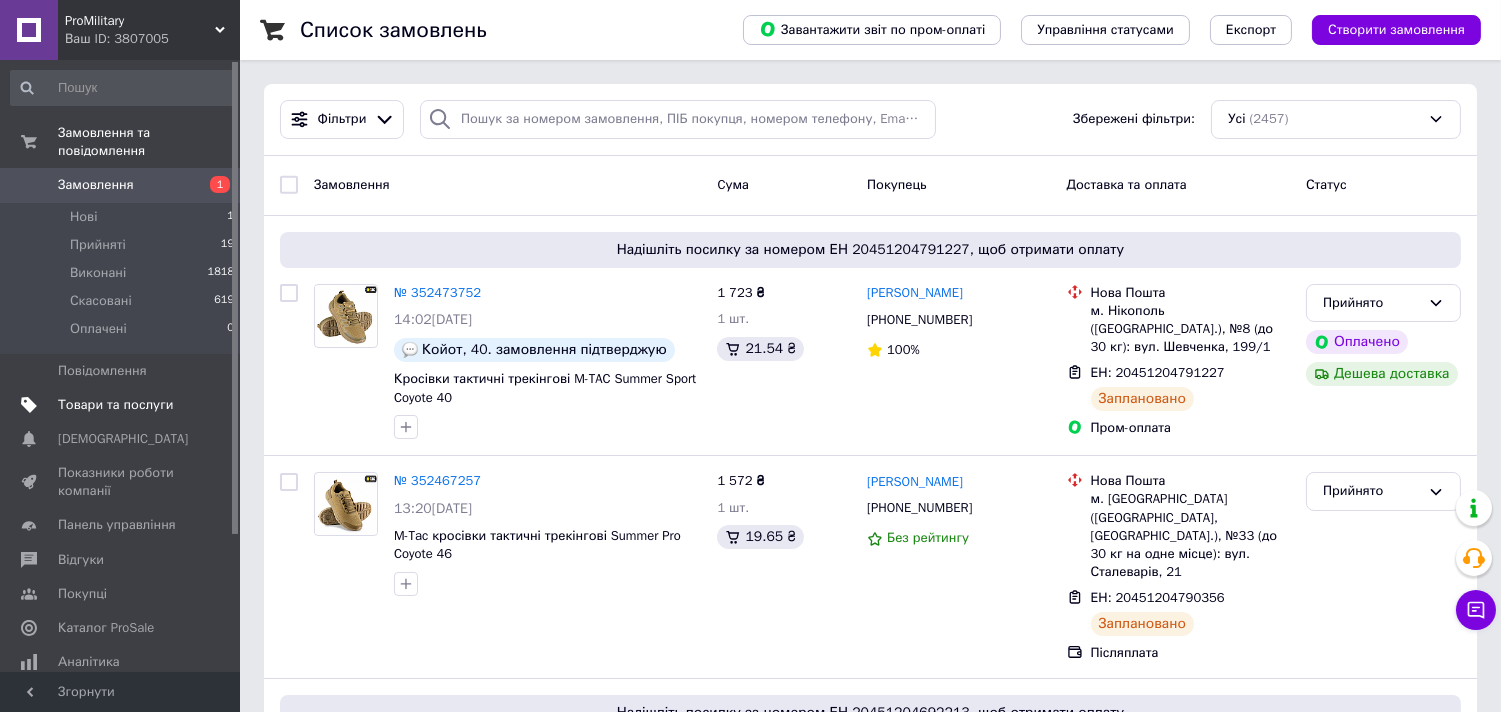 click on "Товари та послуги" at bounding box center (115, 405) 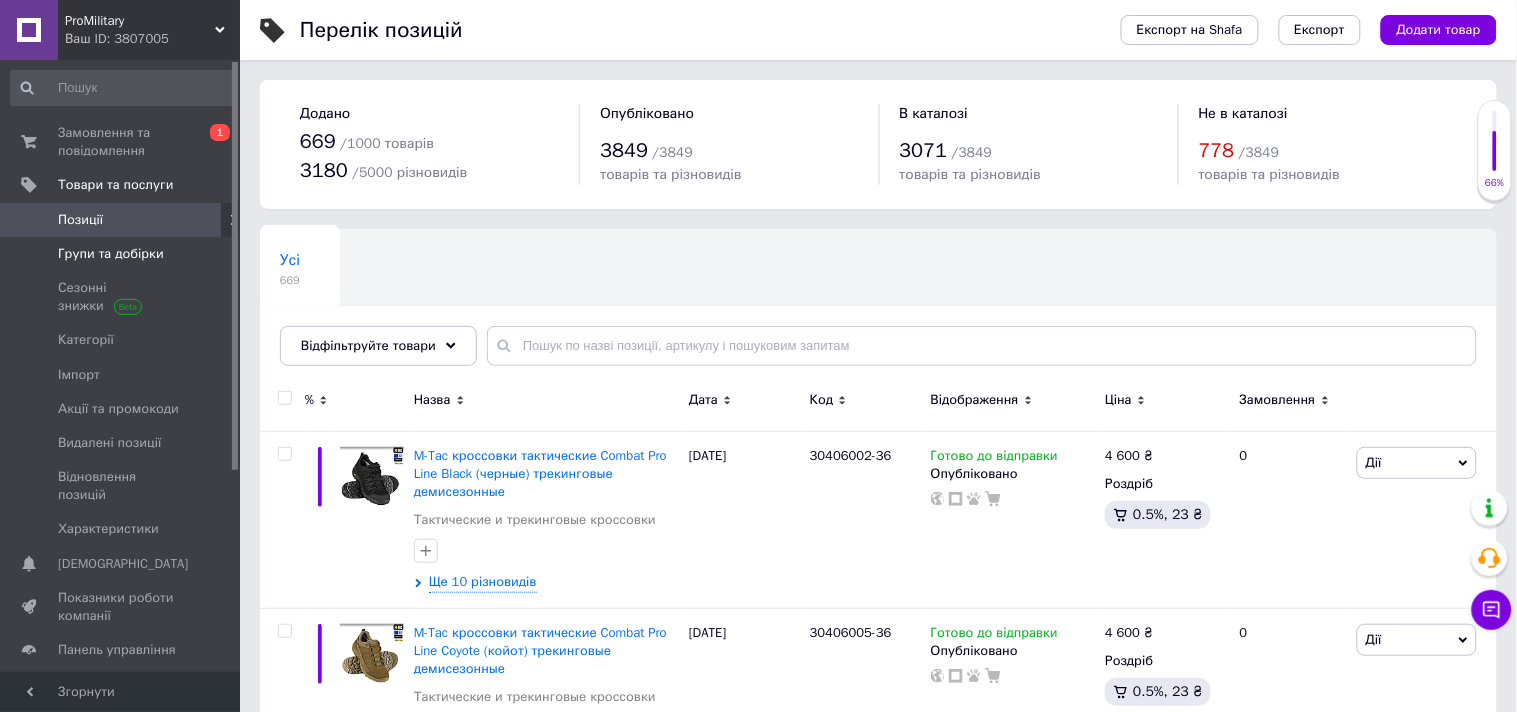 click on "Групи та добірки" at bounding box center [111, 254] 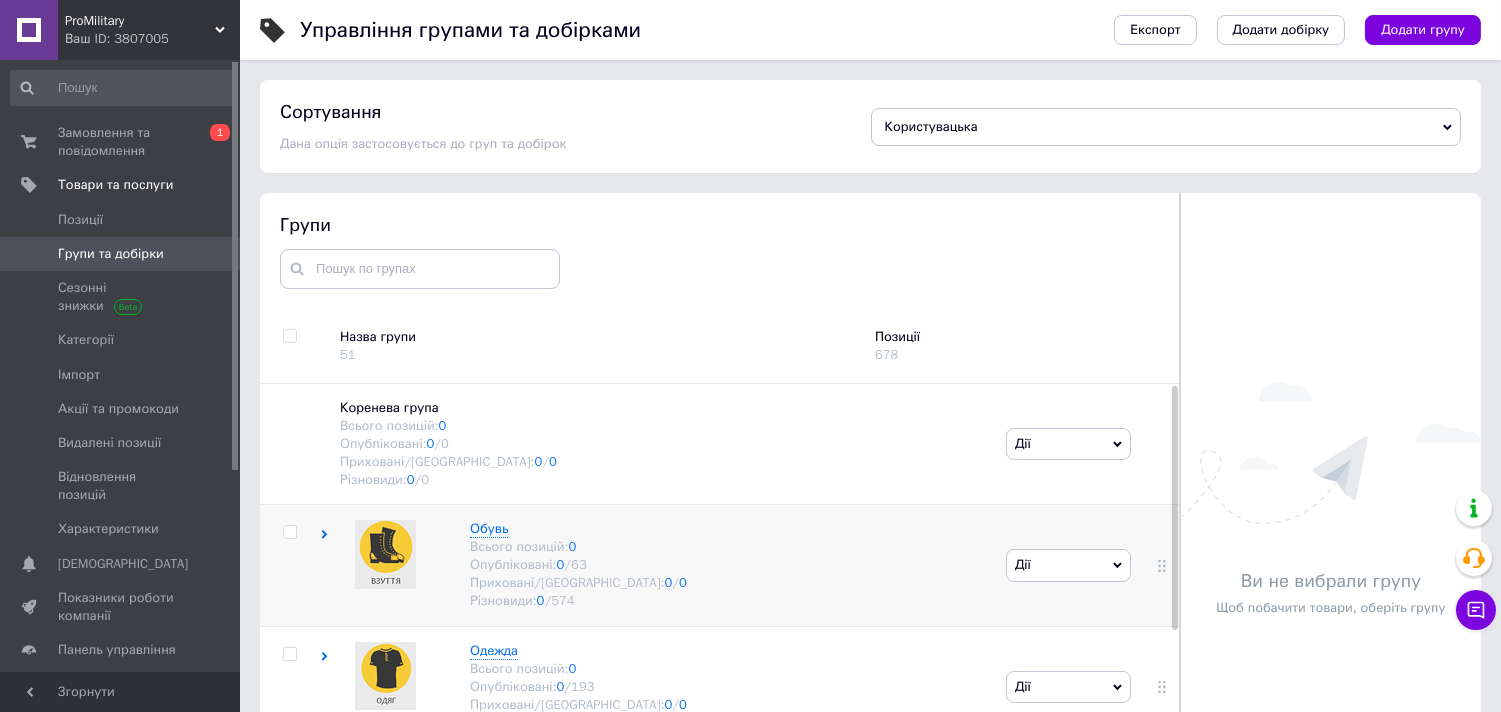click 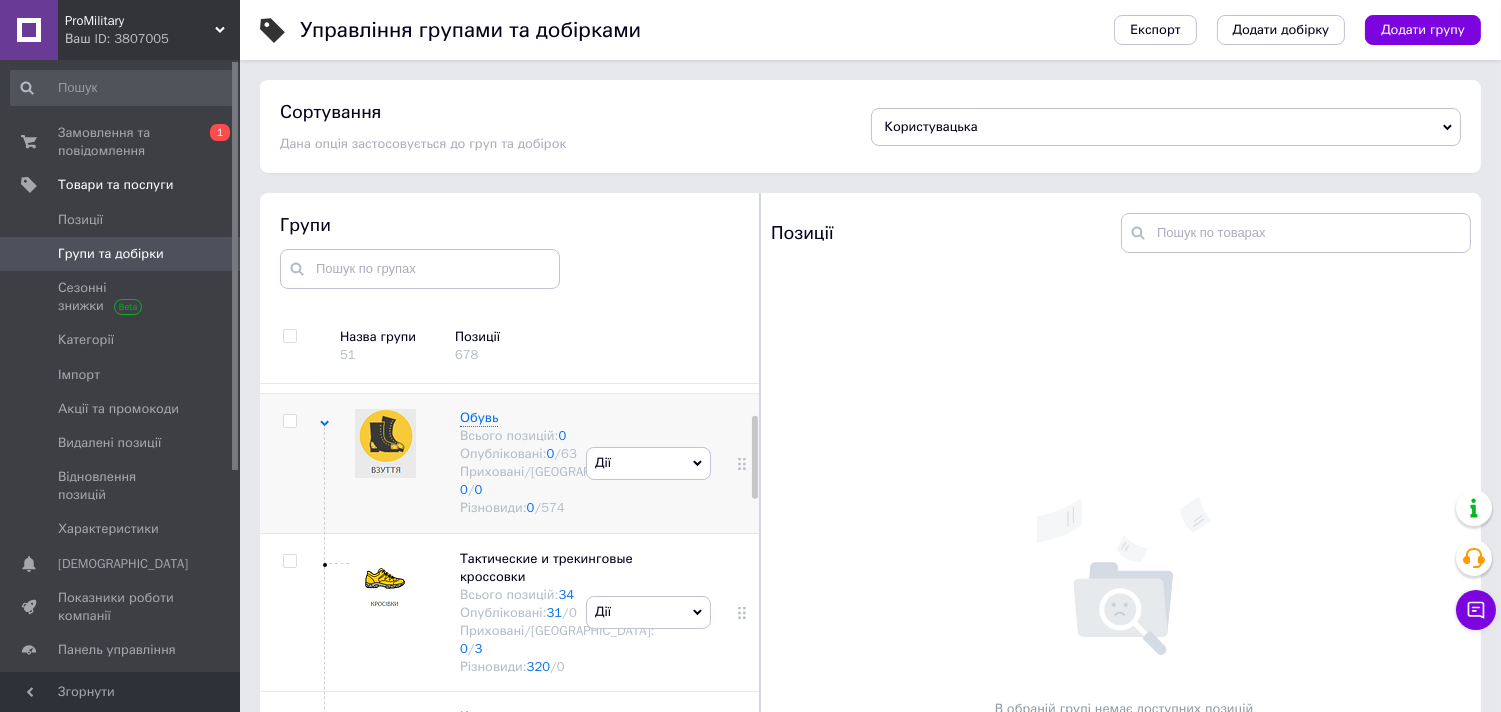 scroll, scrollTop: 222, scrollLeft: 0, axis: vertical 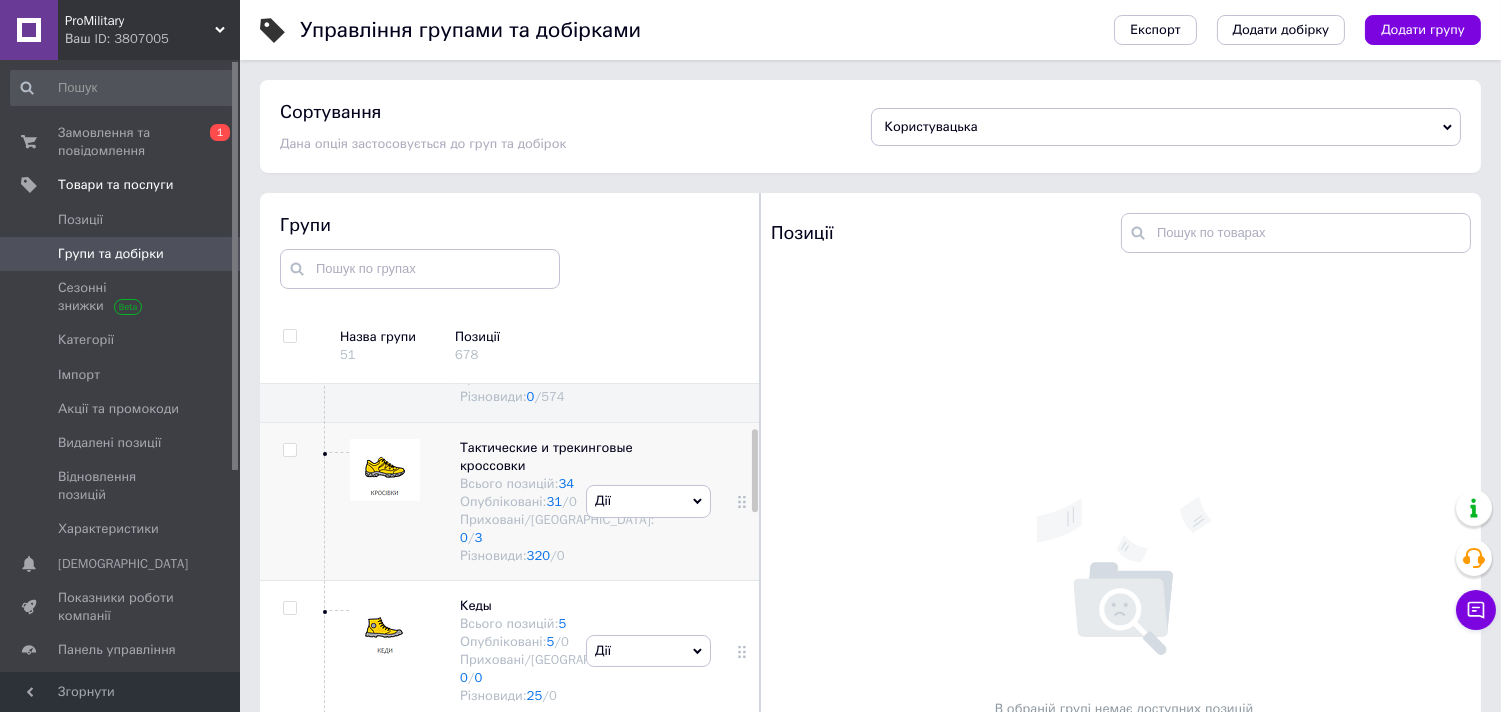 click at bounding box center (385, 470) 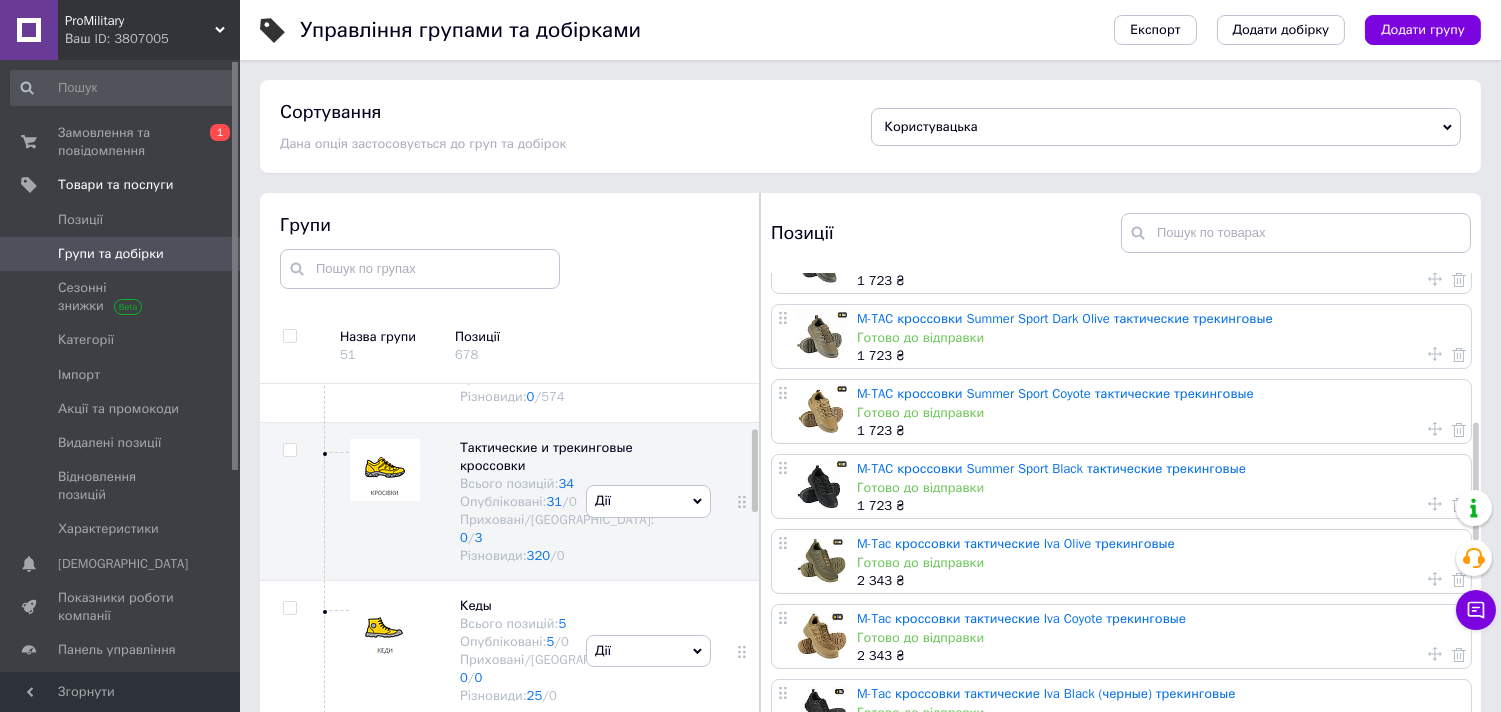 scroll, scrollTop: 666, scrollLeft: 0, axis: vertical 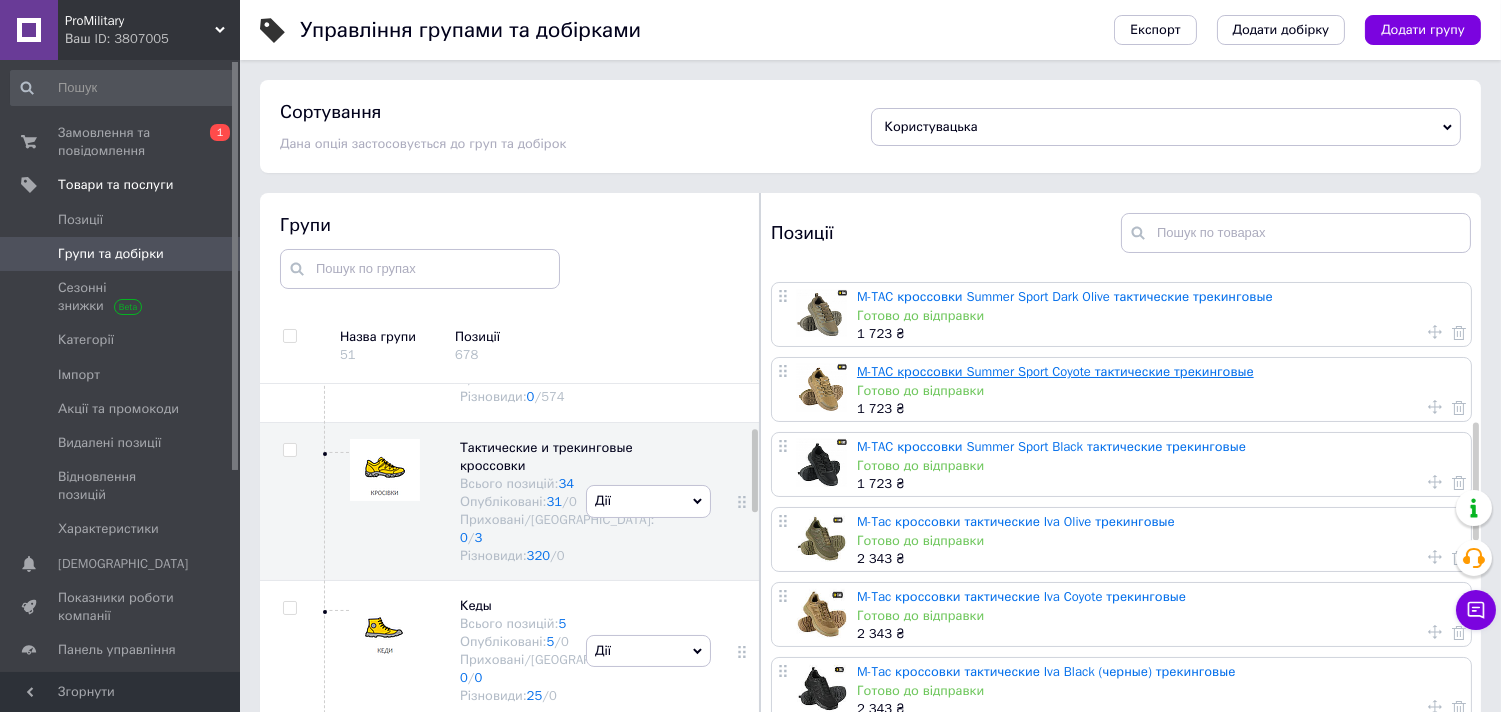 click on "M-TAC кроссовки Summer Sport Coyote тактические трекинговые" at bounding box center [1055, 371] 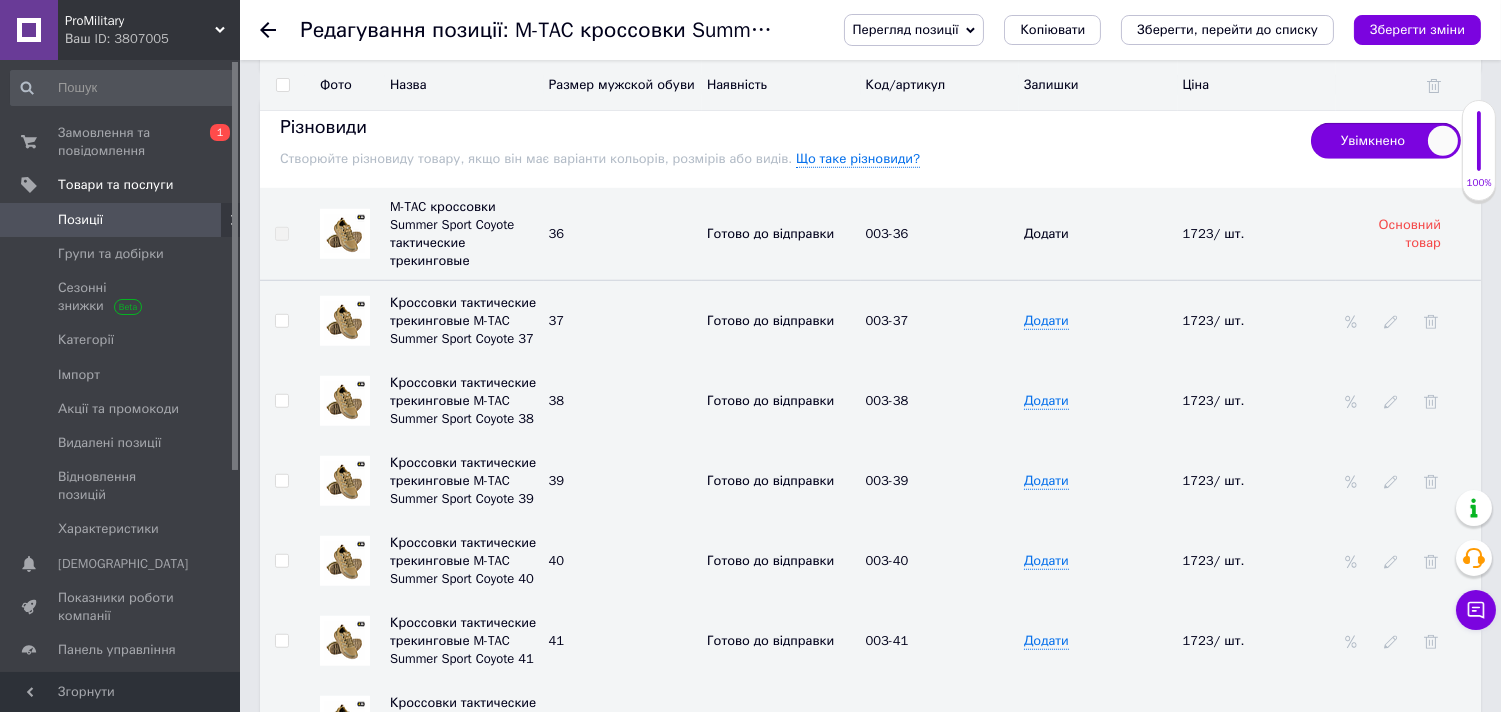 scroll, scrollTop: 2785, scrollLeft: 0, axis: vertical 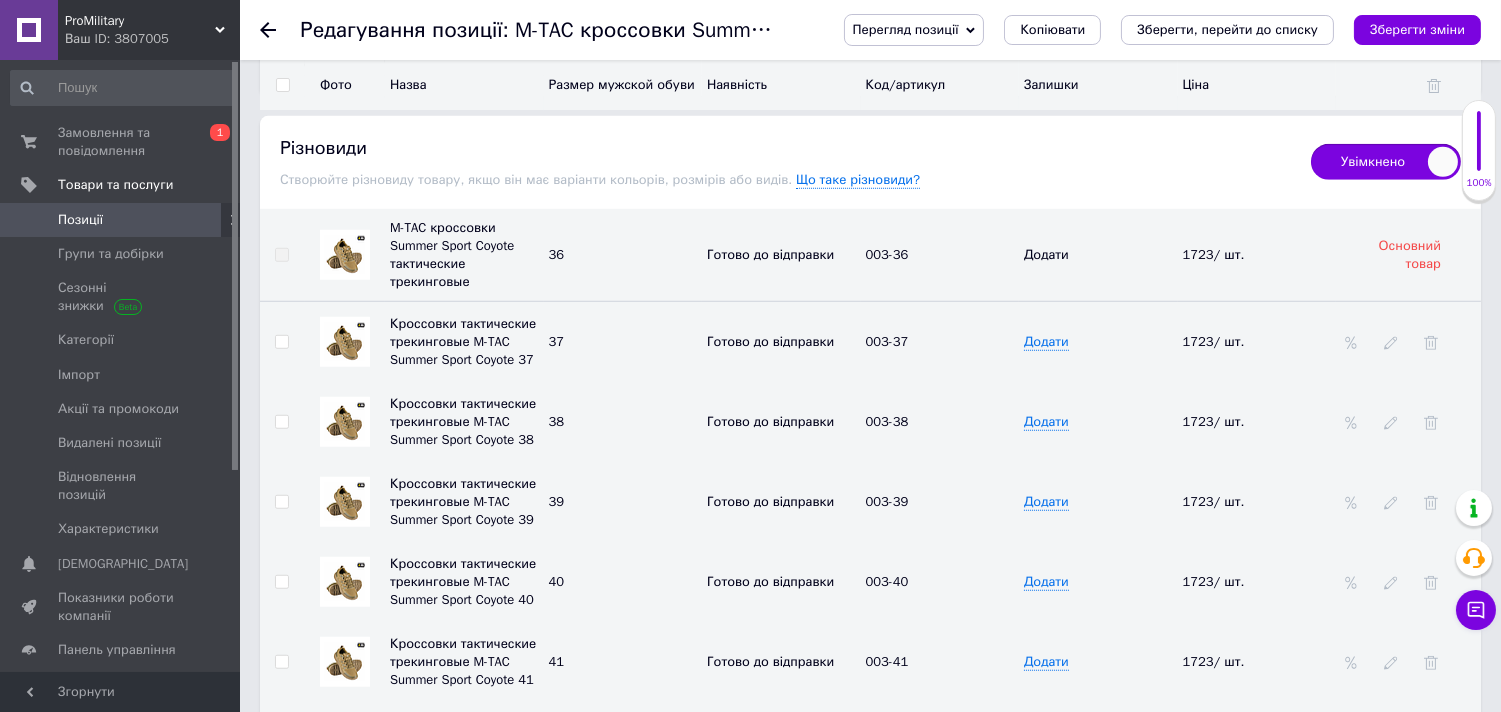 checkbox on "true" 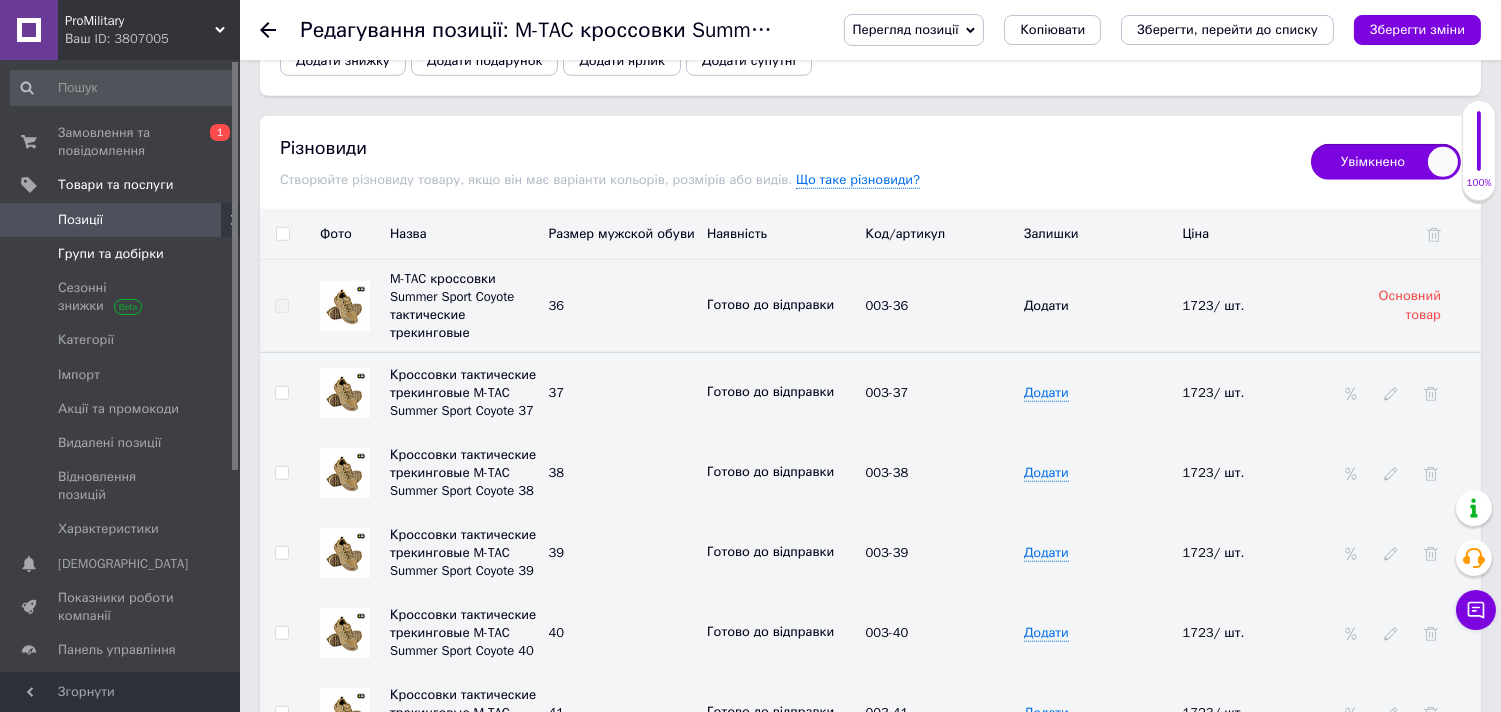 click on "Групи та добірки" at bounding box center [111, 254] 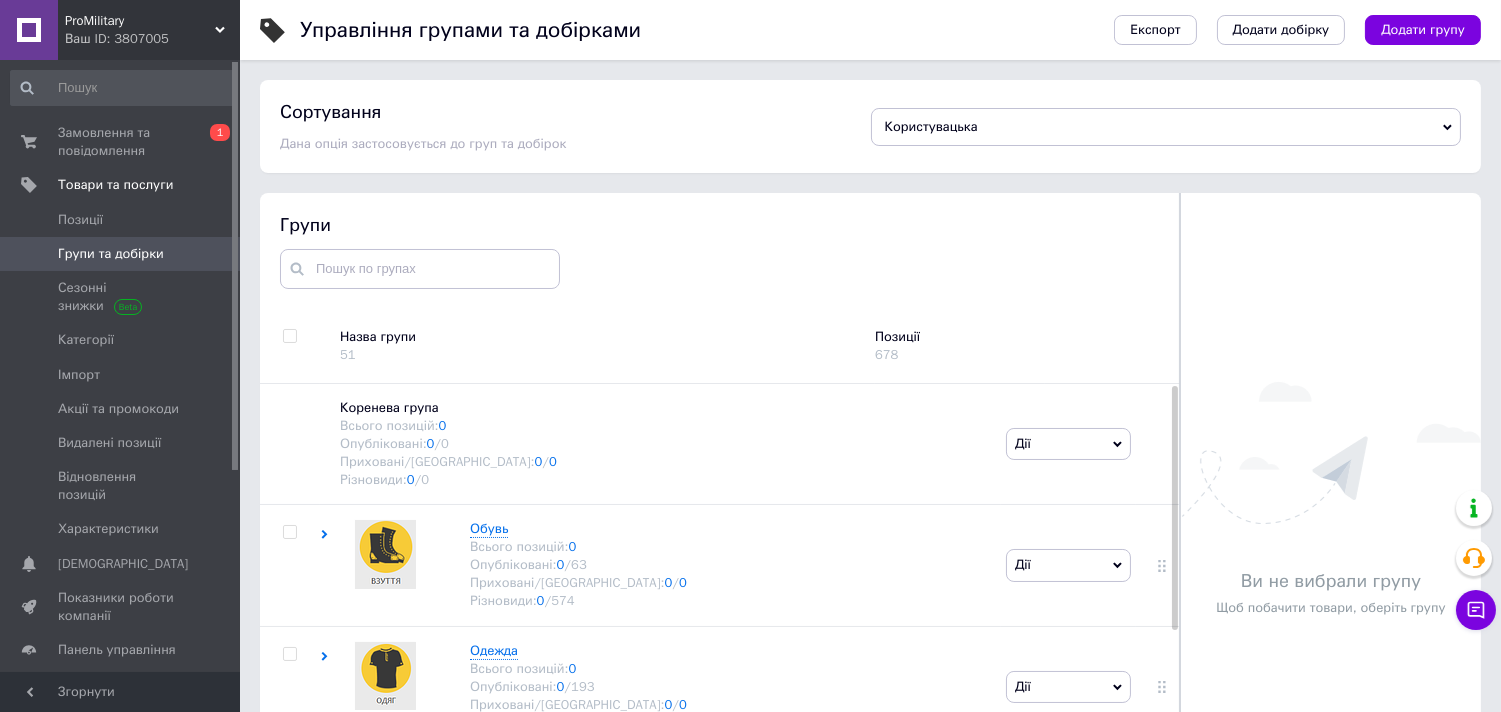 scroll, scrollTop: 103, scrollLeft: 0, axis: vertical 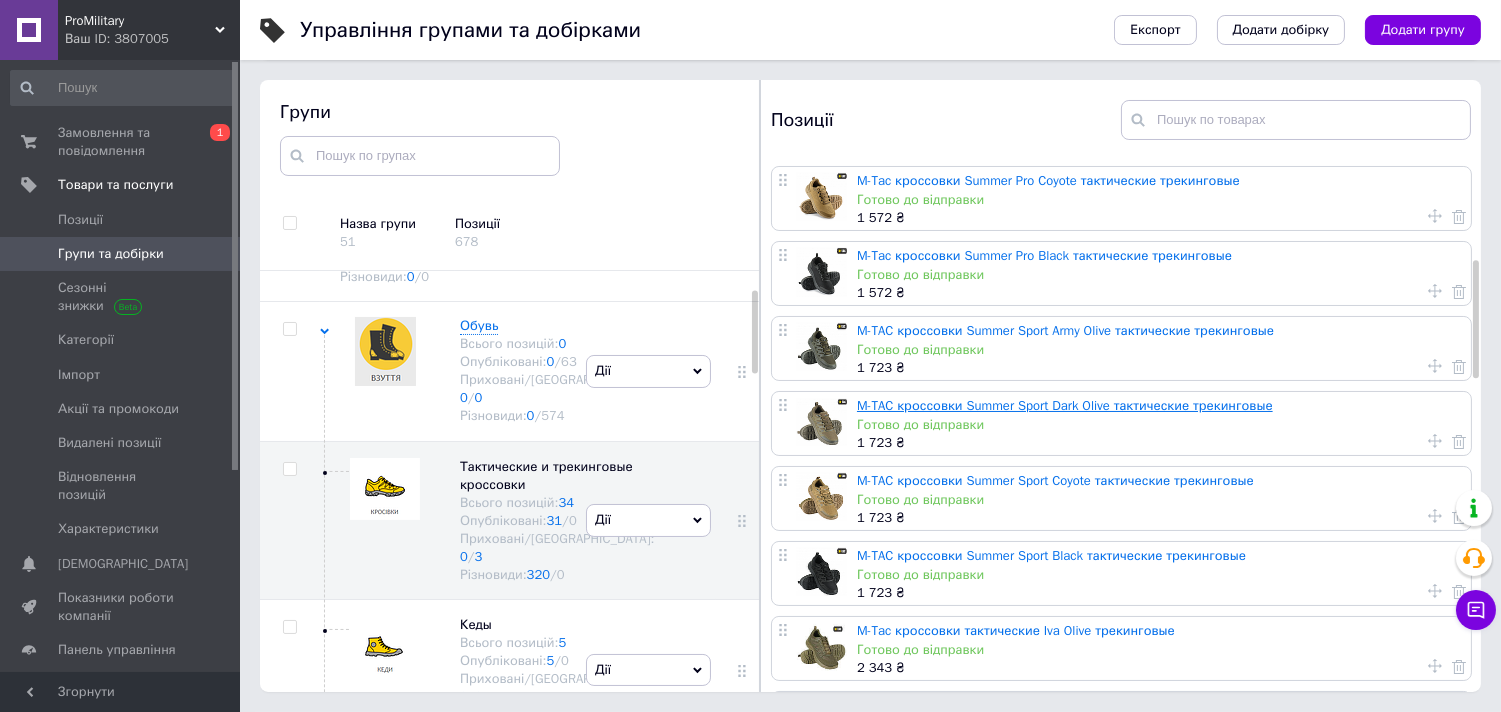 click on "M-TAC кроссовки Summer Sport Dark Olive тактические трекинговые" at bounding box center (1065, 405) 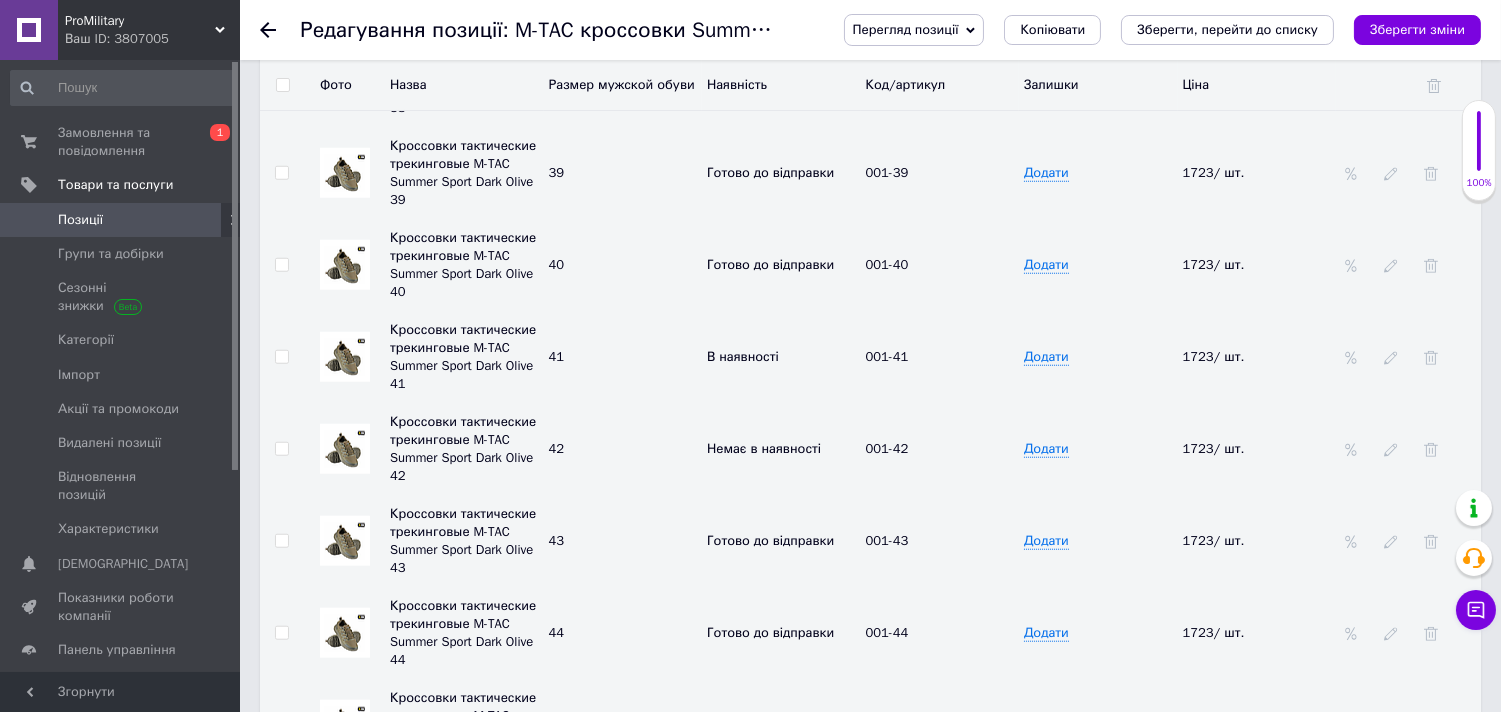 scroll, scrollTop: 3111, scrollLeft: 0, axis: vertical 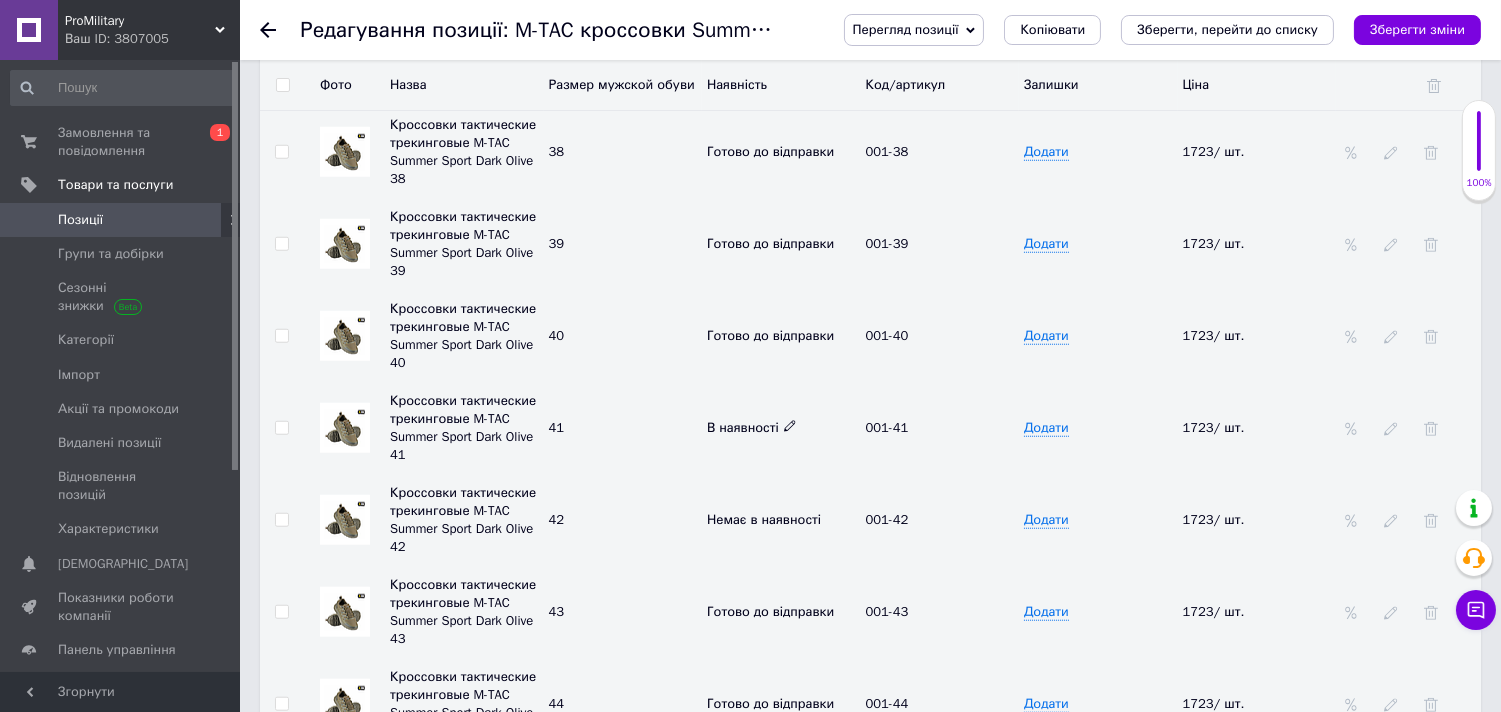 click 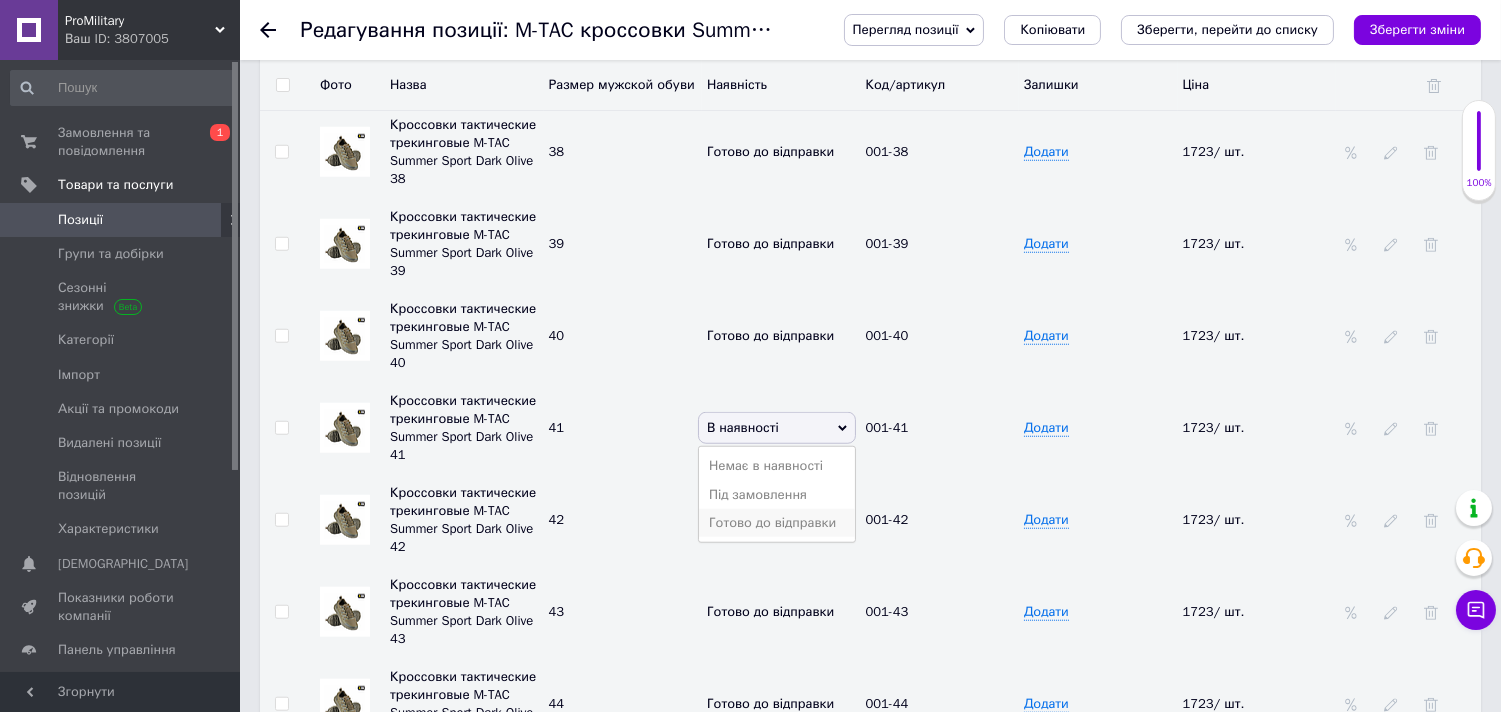 click on "Готово до відправки" at bounding box center (777, 523) 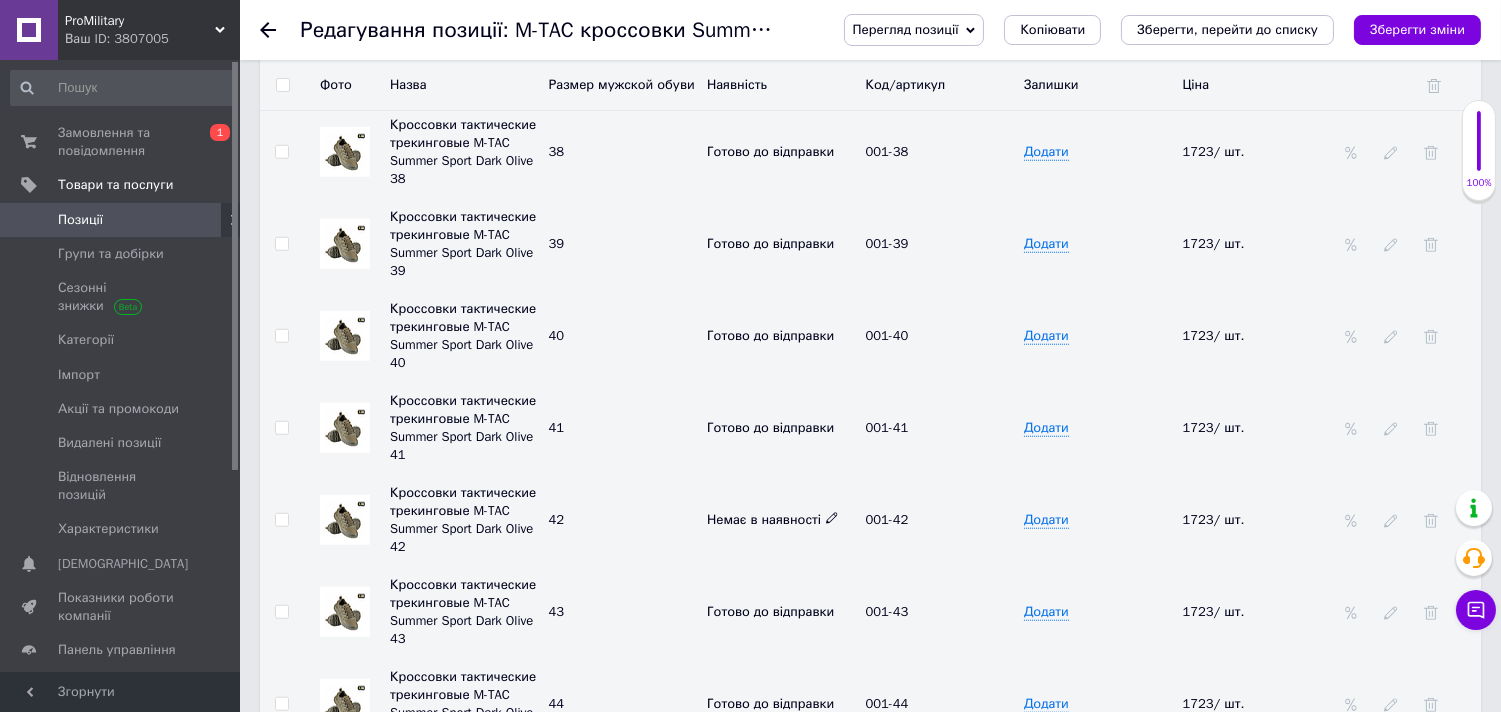click 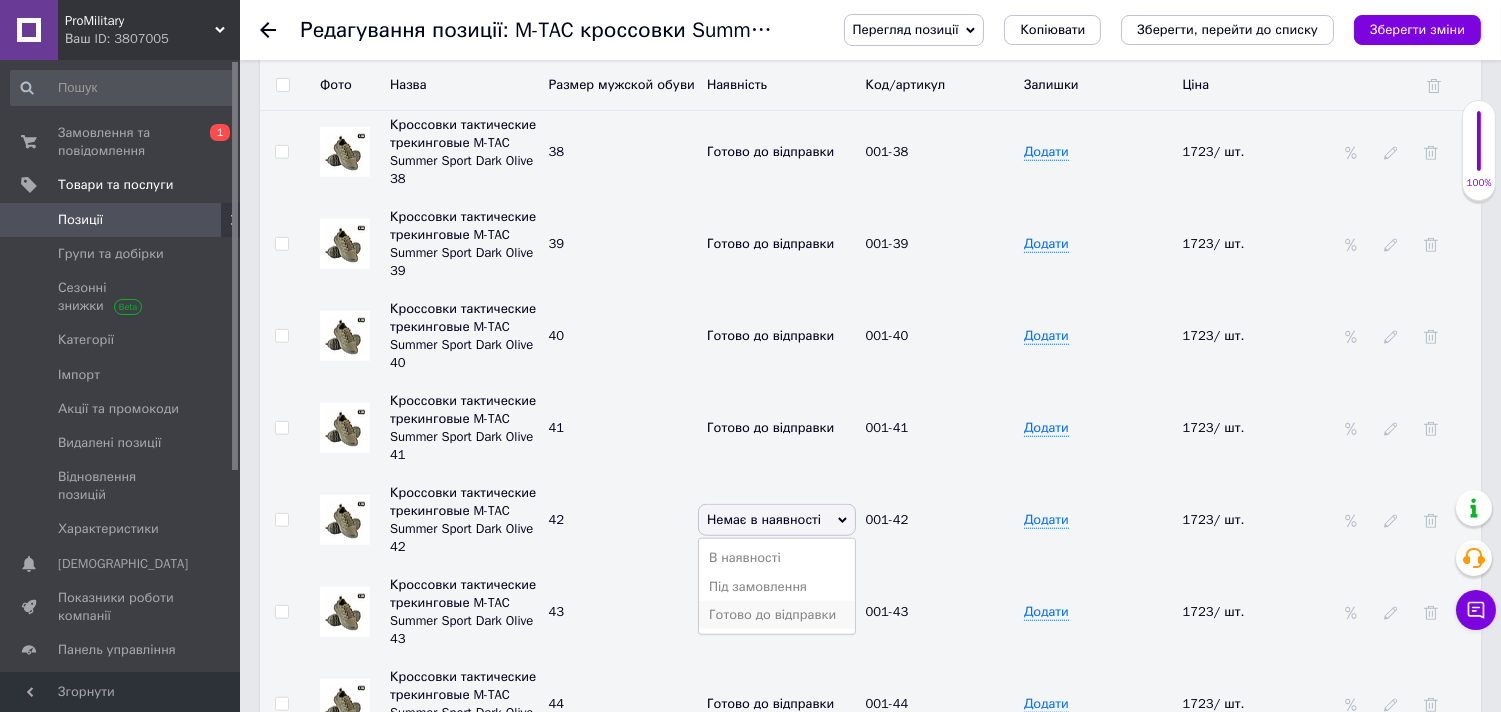 click on "Готово до відправки" at bounding box center (777, 615) 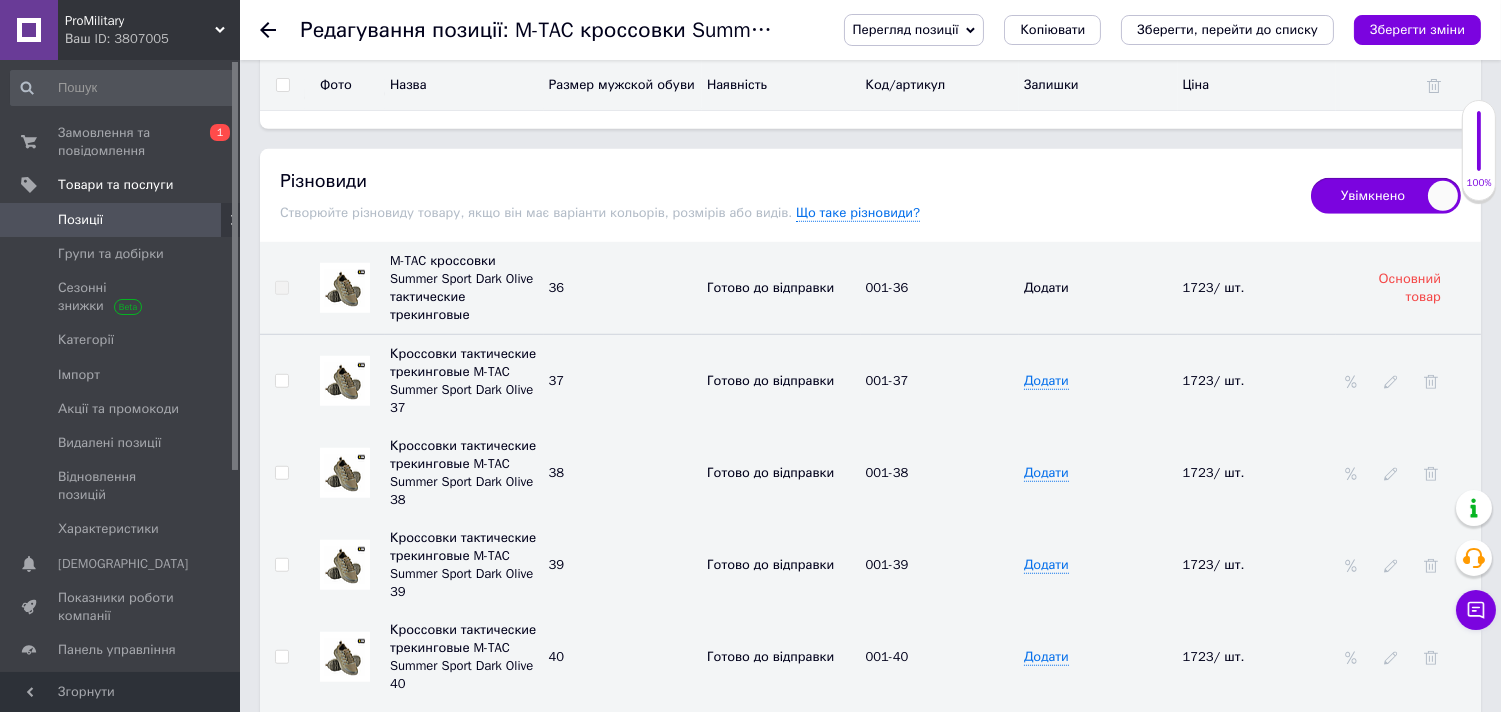 scroll, scrollTop: 2777, scrollLeft: 0, axis: vertical 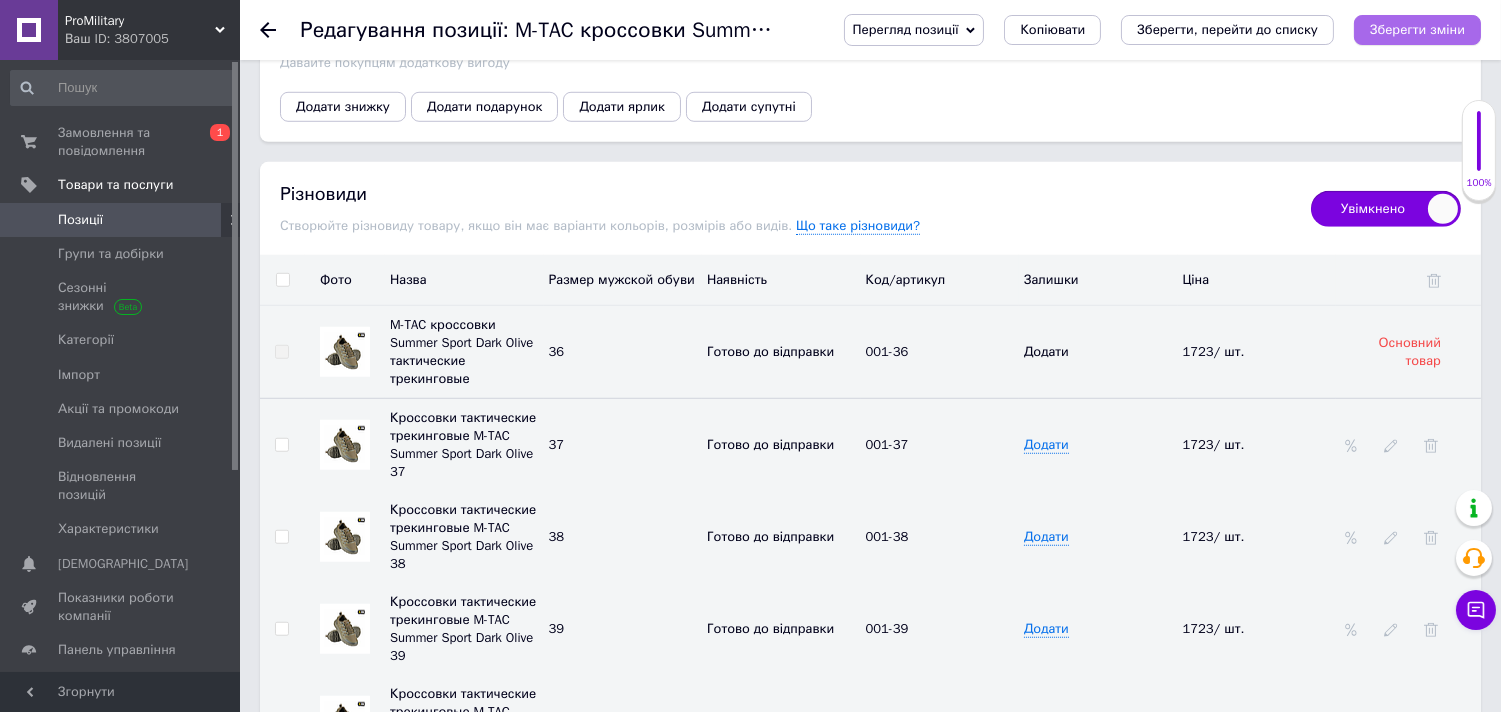 click on "Зберегти зміни" at bounding box center (1417, 29) 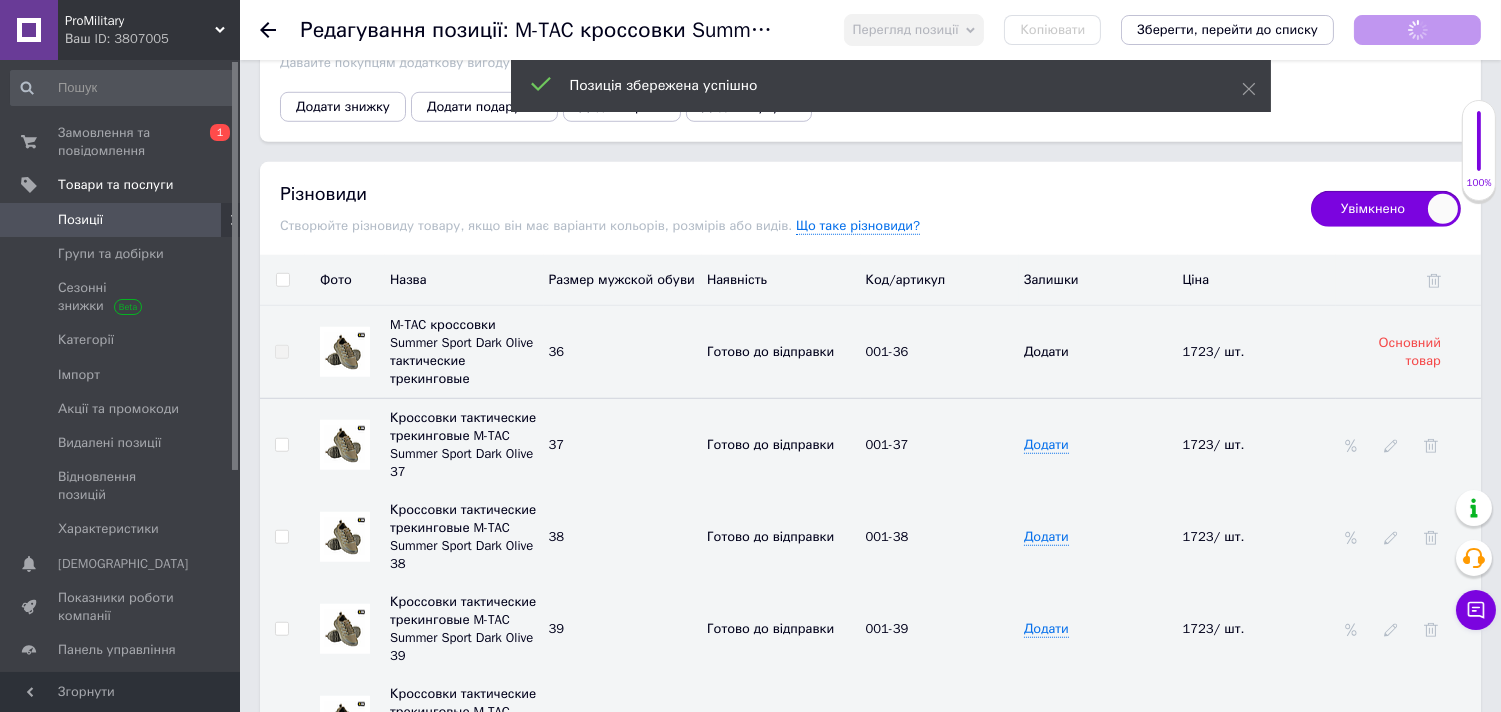 checkbox on "true" 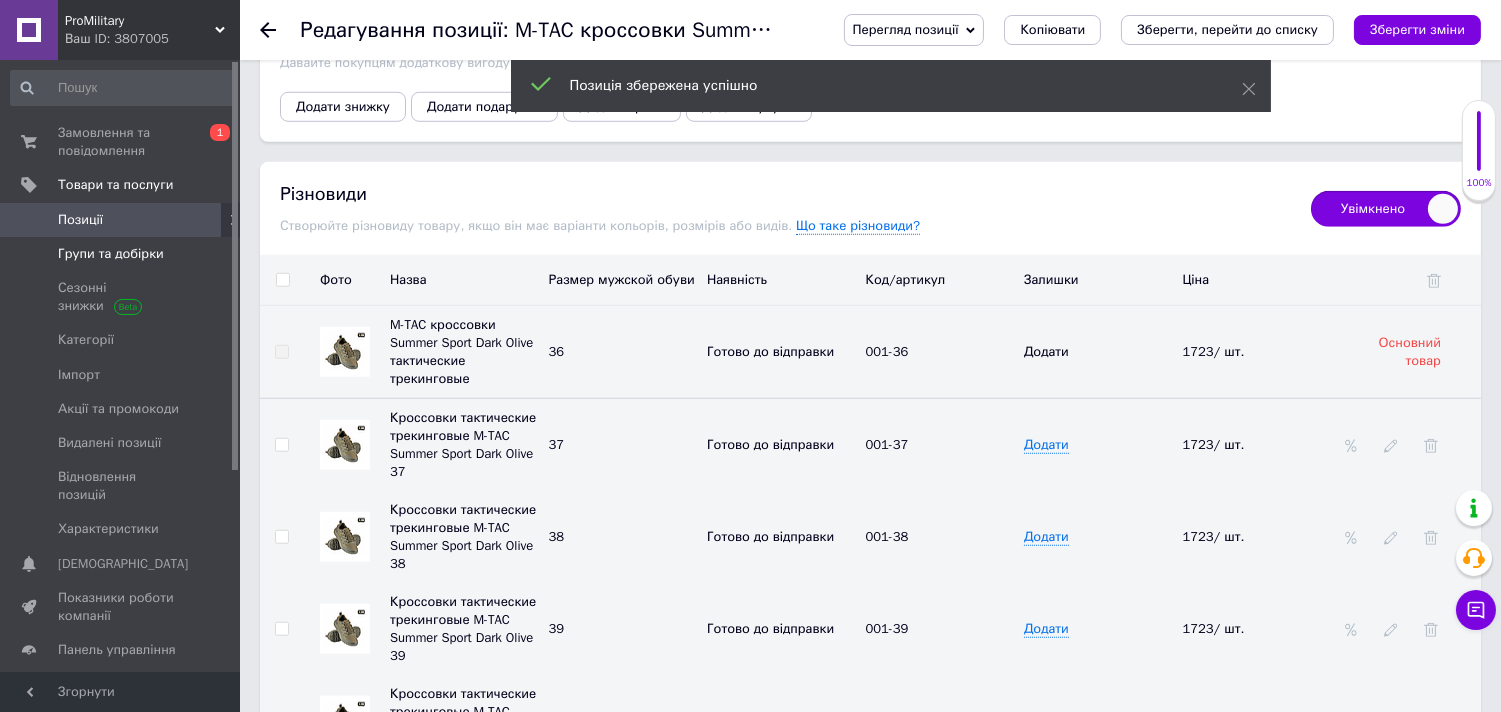 click on "Групи та добірки" at bounding box center (111, 254) 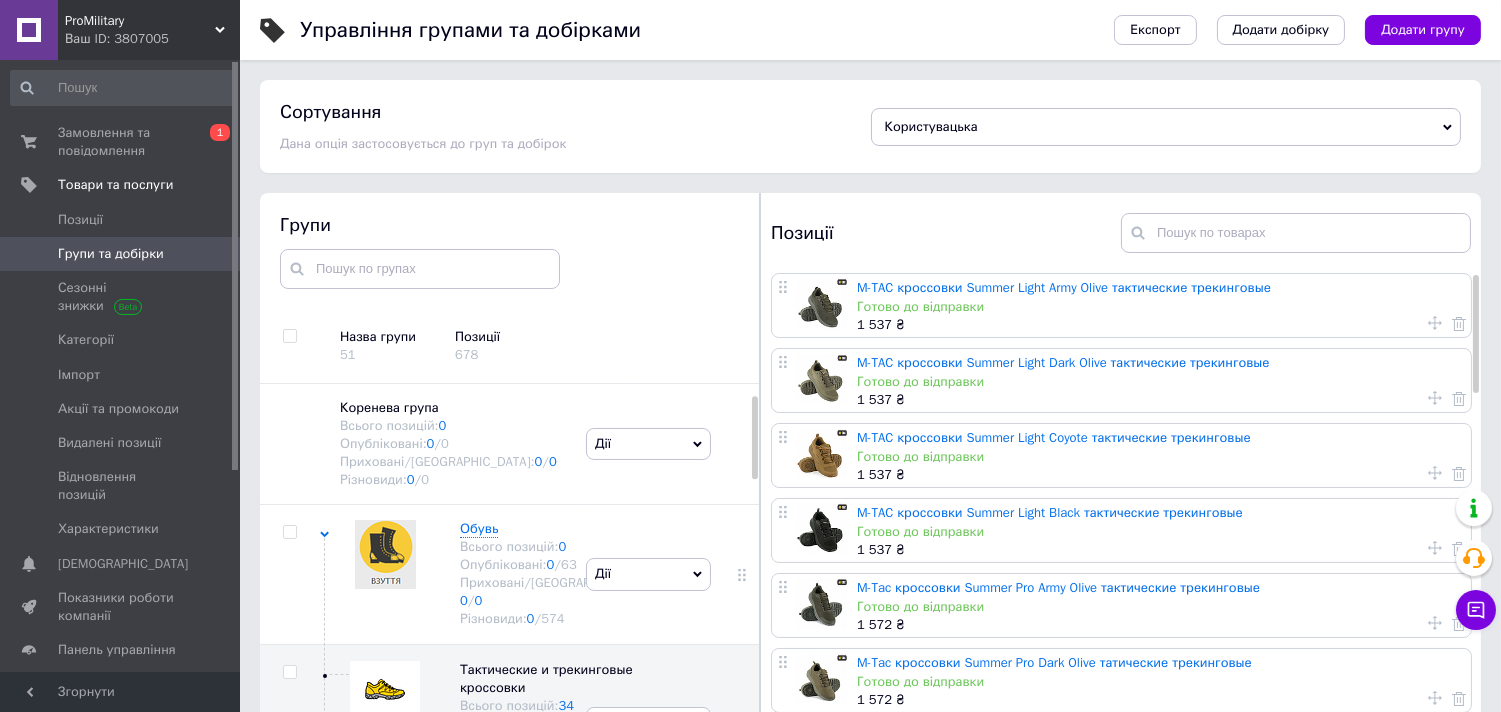 scroll, scrollTop: 105, scrollLeft: 0, axis: vertical 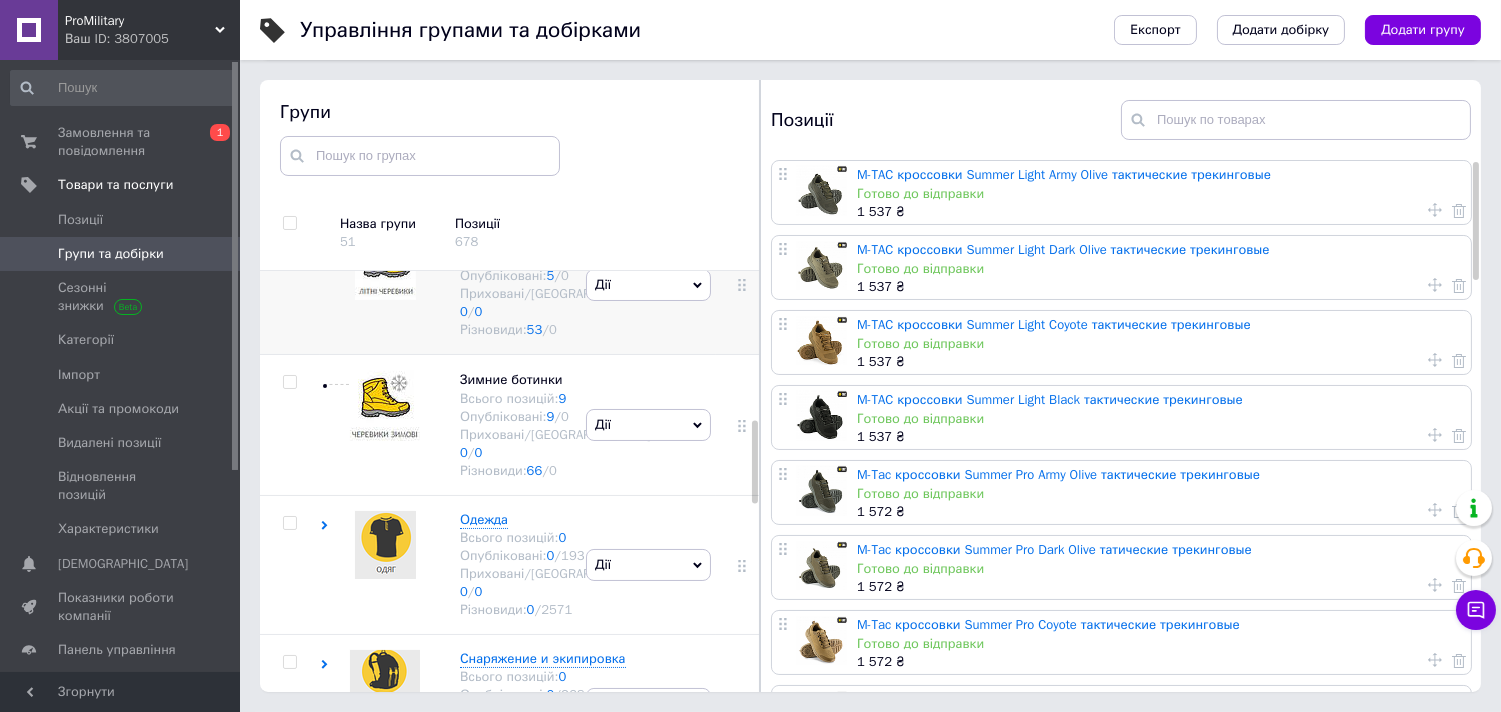 click at bounding box center [385, 265] 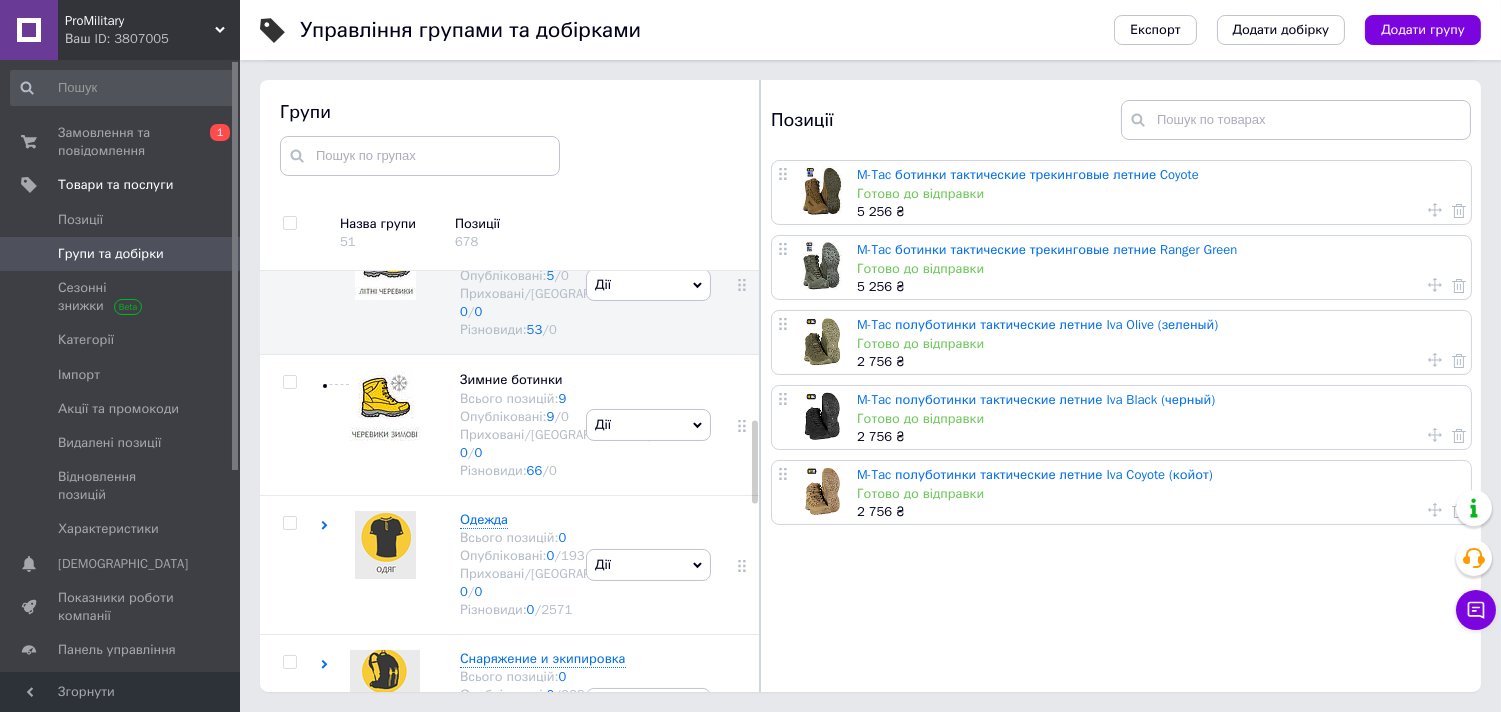 click on "M-Tac полуботинки тактические летние Iva Coyote (койот)" at bounding box center [1035, 474] 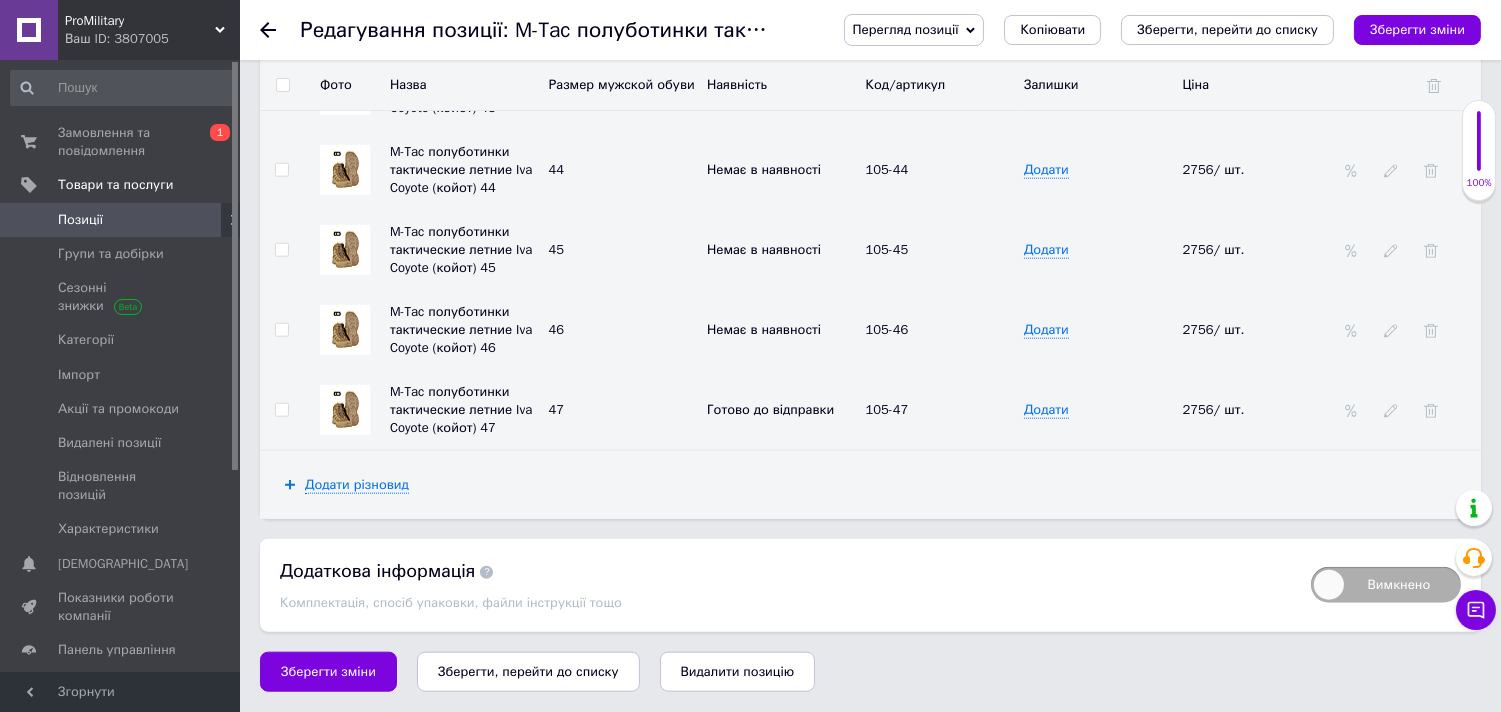 scroll, scrollTop: 3792, scrollLeft: 0, axis: vertical 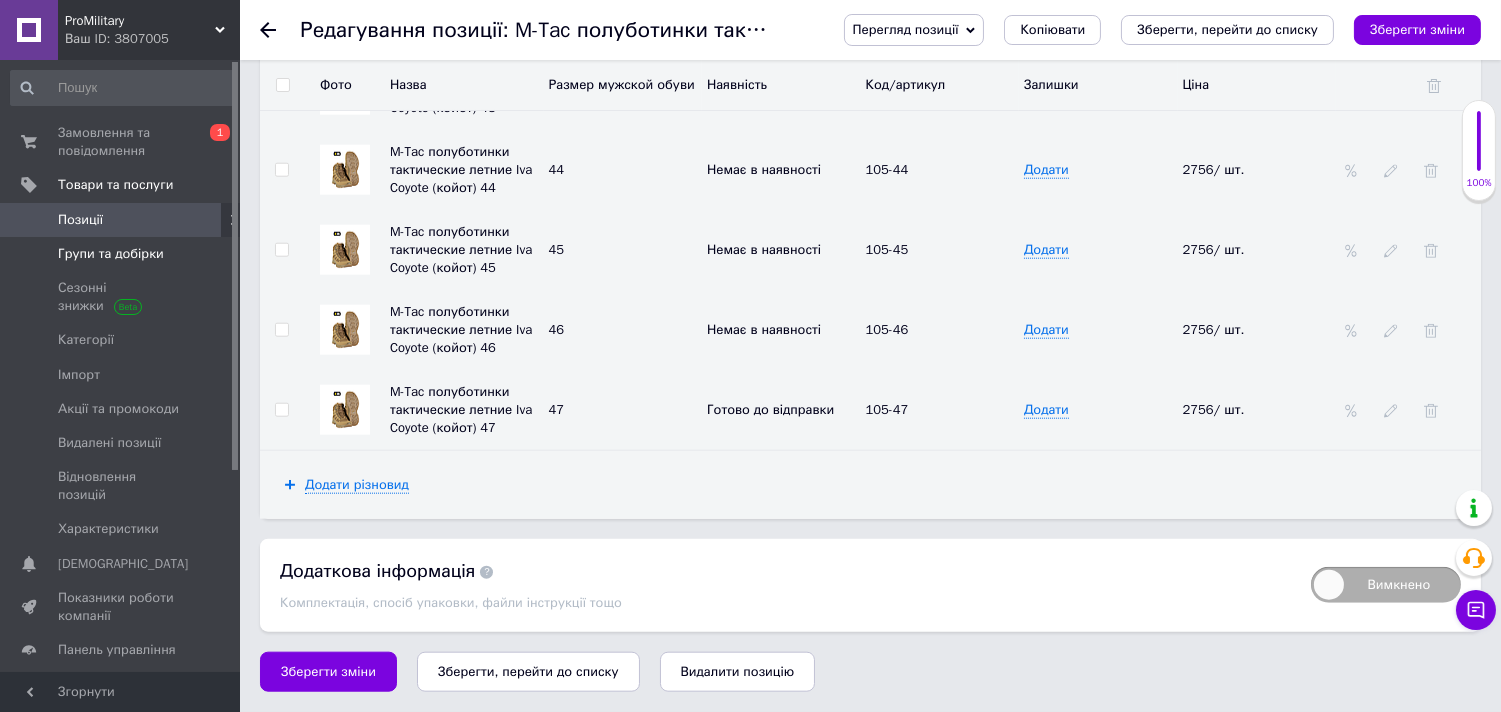 click on "Групи та добірки" at bounding box center [111, 254] 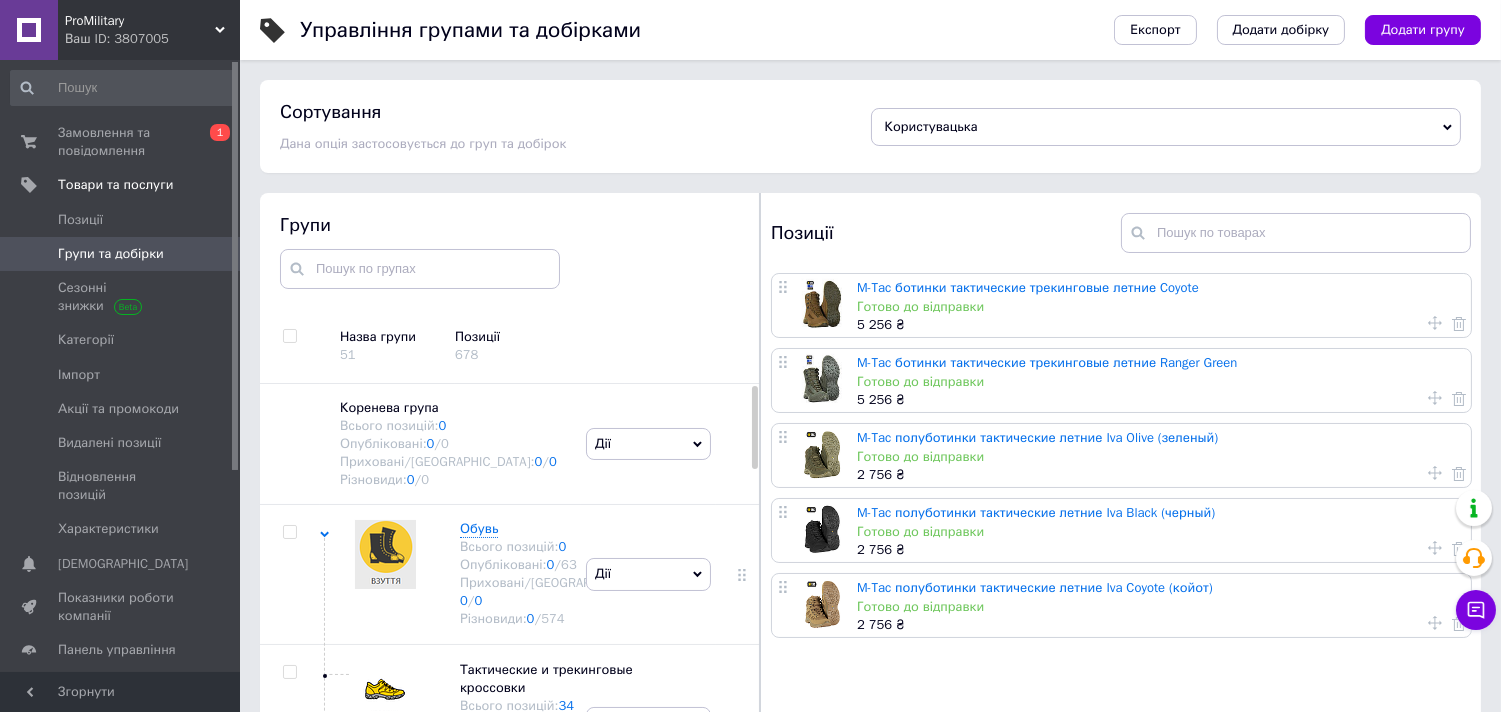 scroll, scrollTop: 103, scrollLeft: 0, axis: vertical 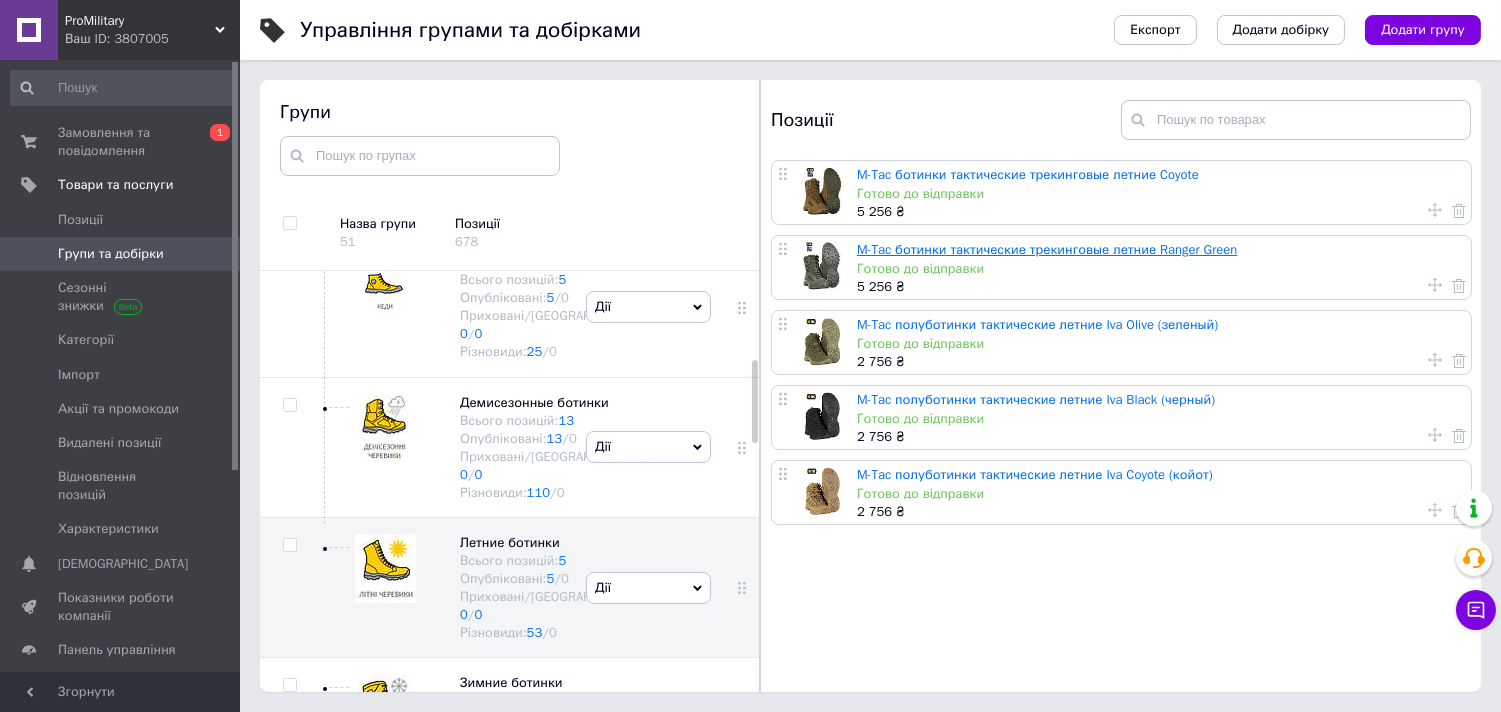 click on "M-Tac ботинки тактические трекинговые летние Ranger Green" at bounding box center (1047, 249) 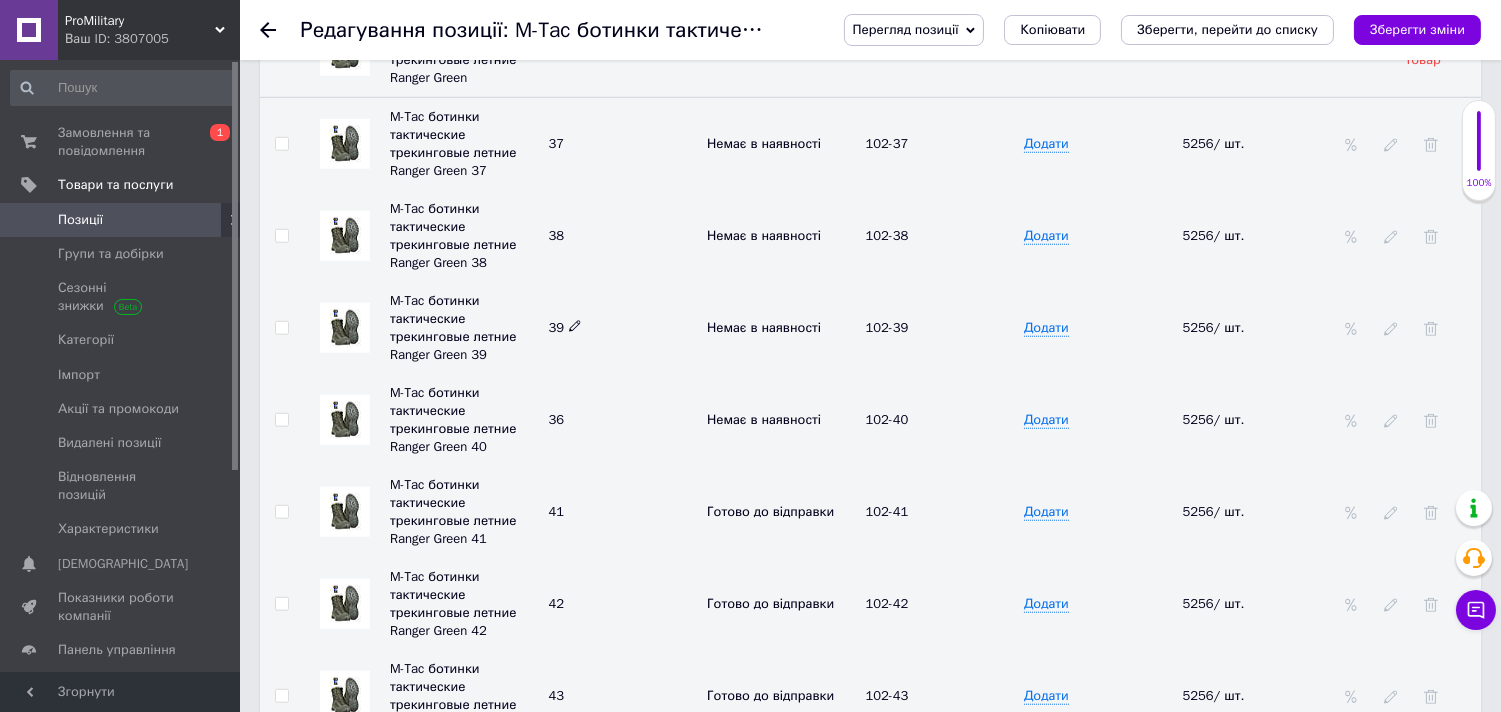 scroll, scrollTop: 3111, scrollLeft: 0, axis: vertical 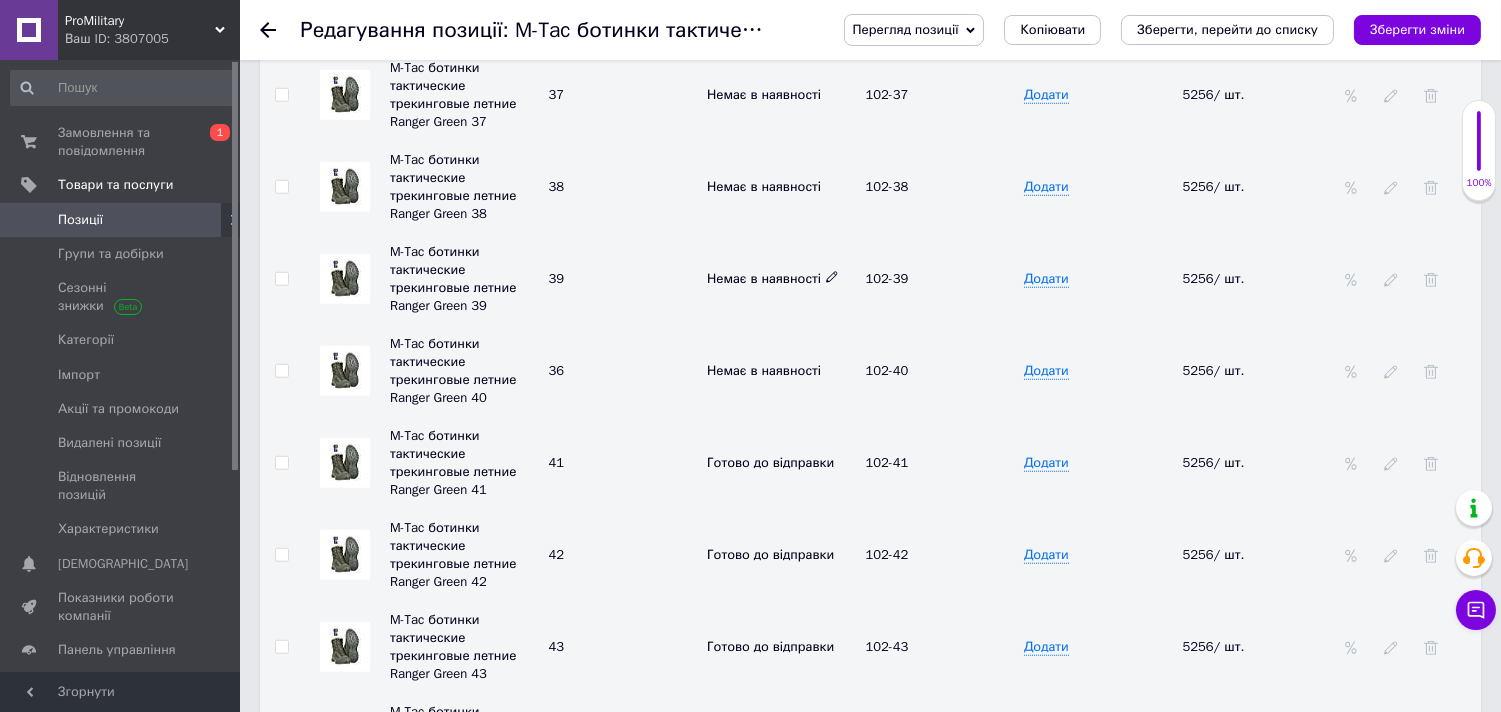 click 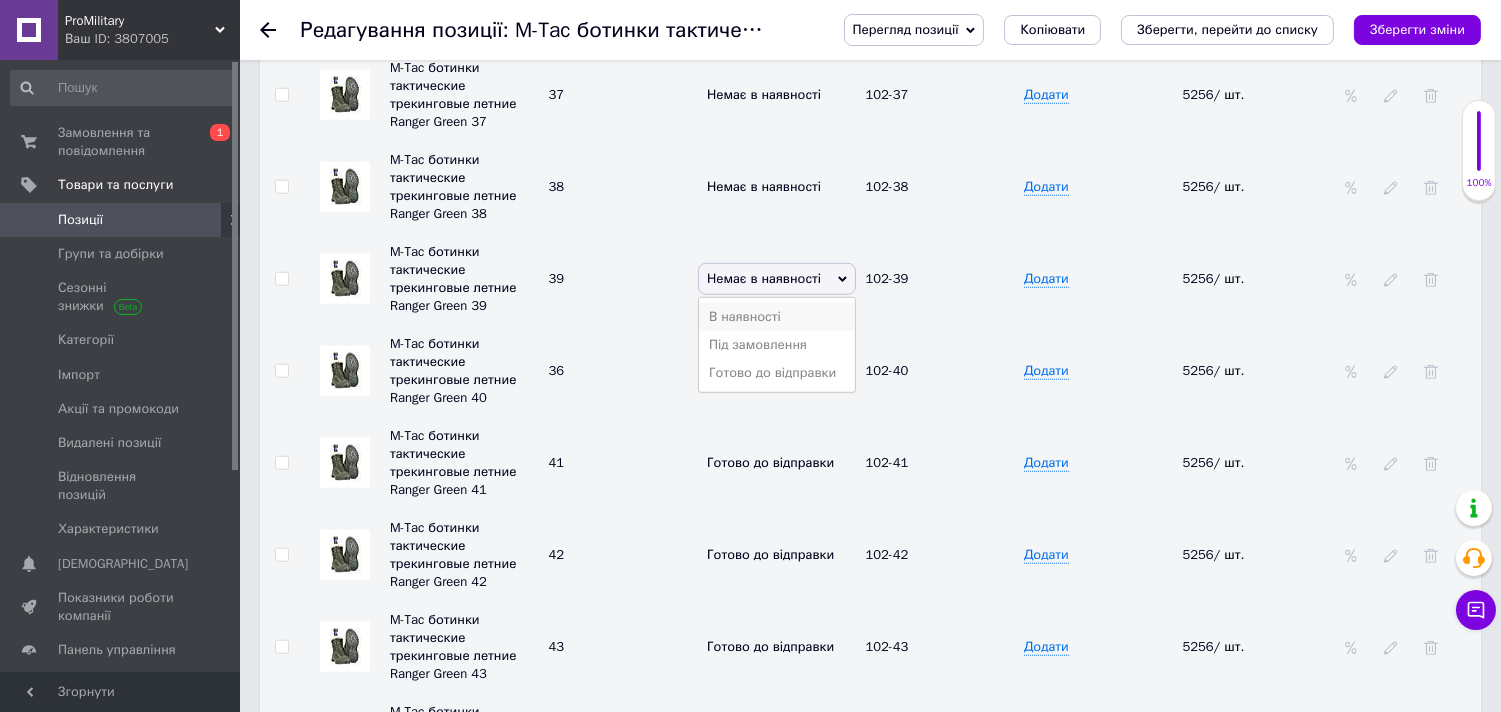 click on "В наявності" at bounding box center (777, 317) 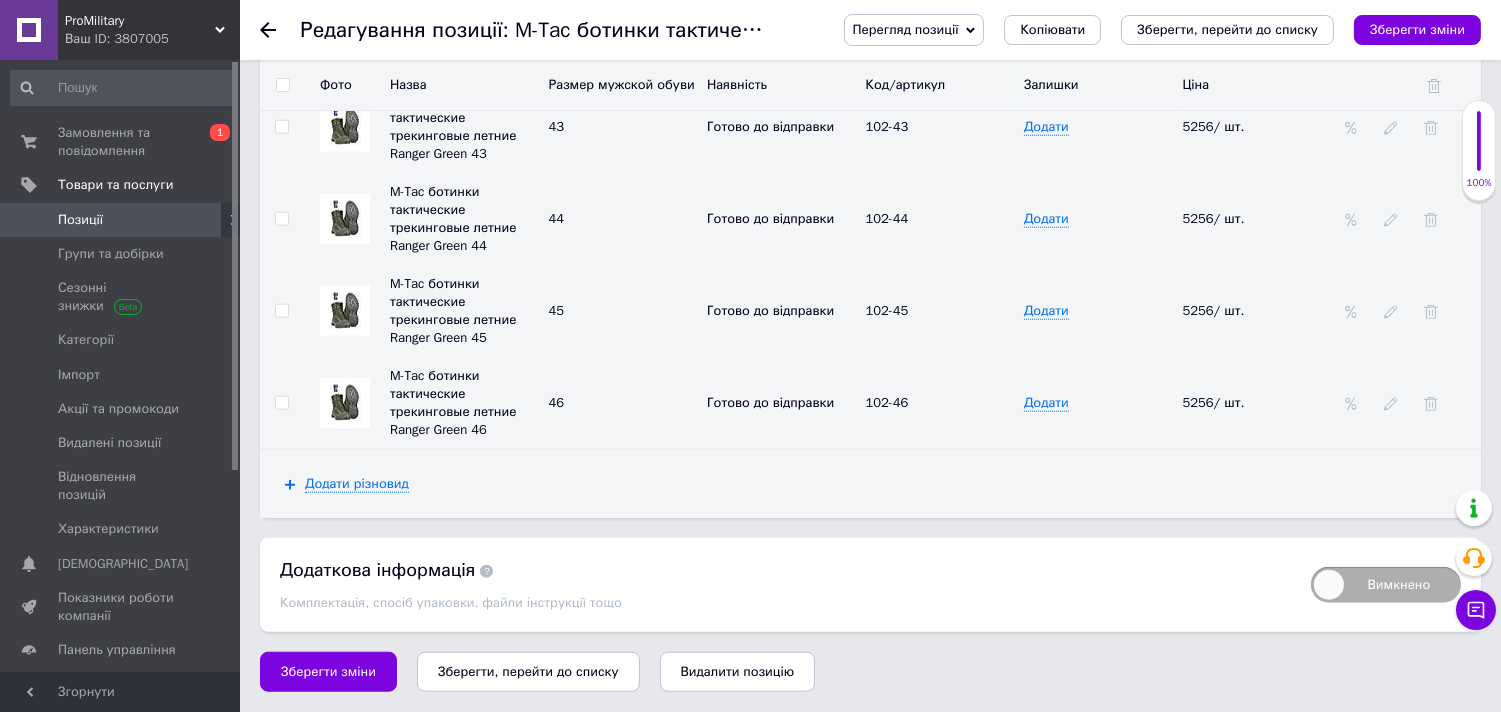 scroll, scrollTop: 3535, scrollLeft: 0, axis: vertical 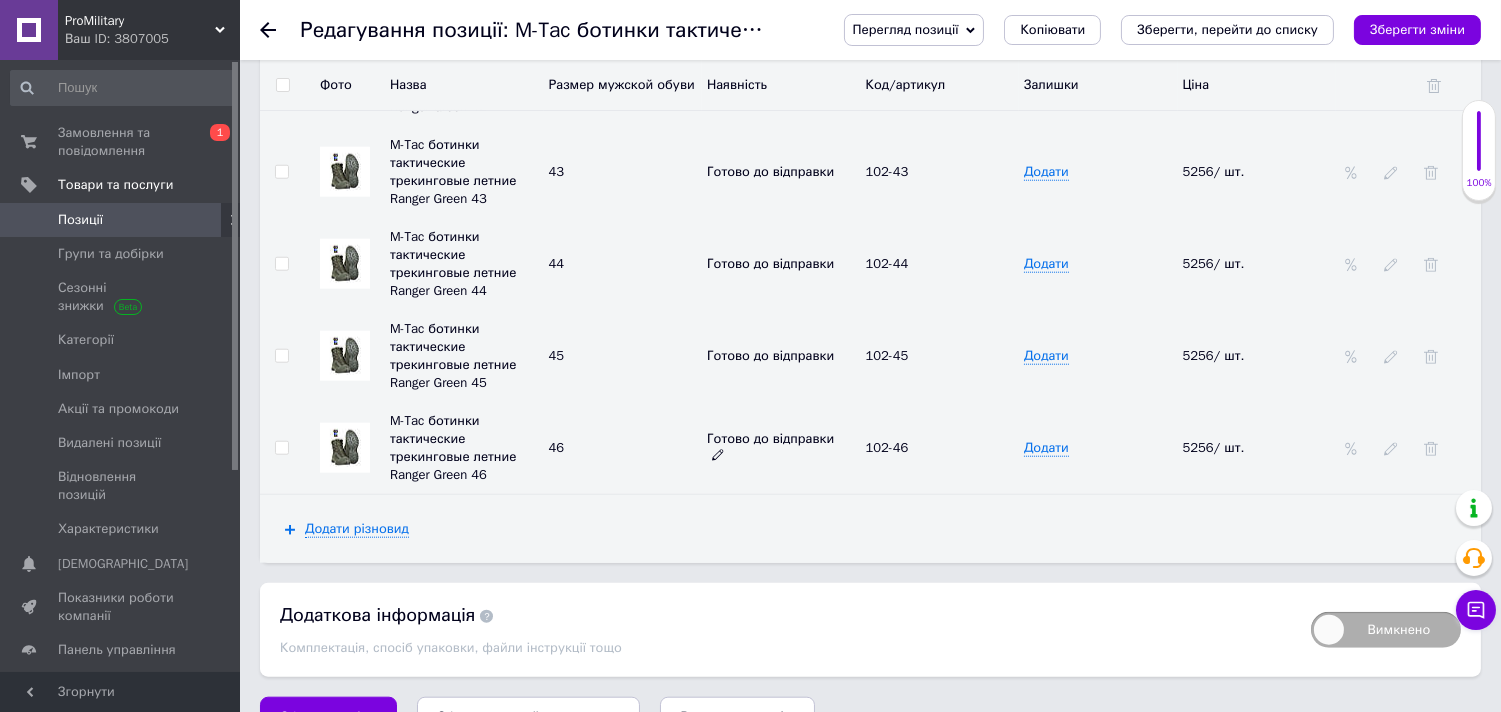 click 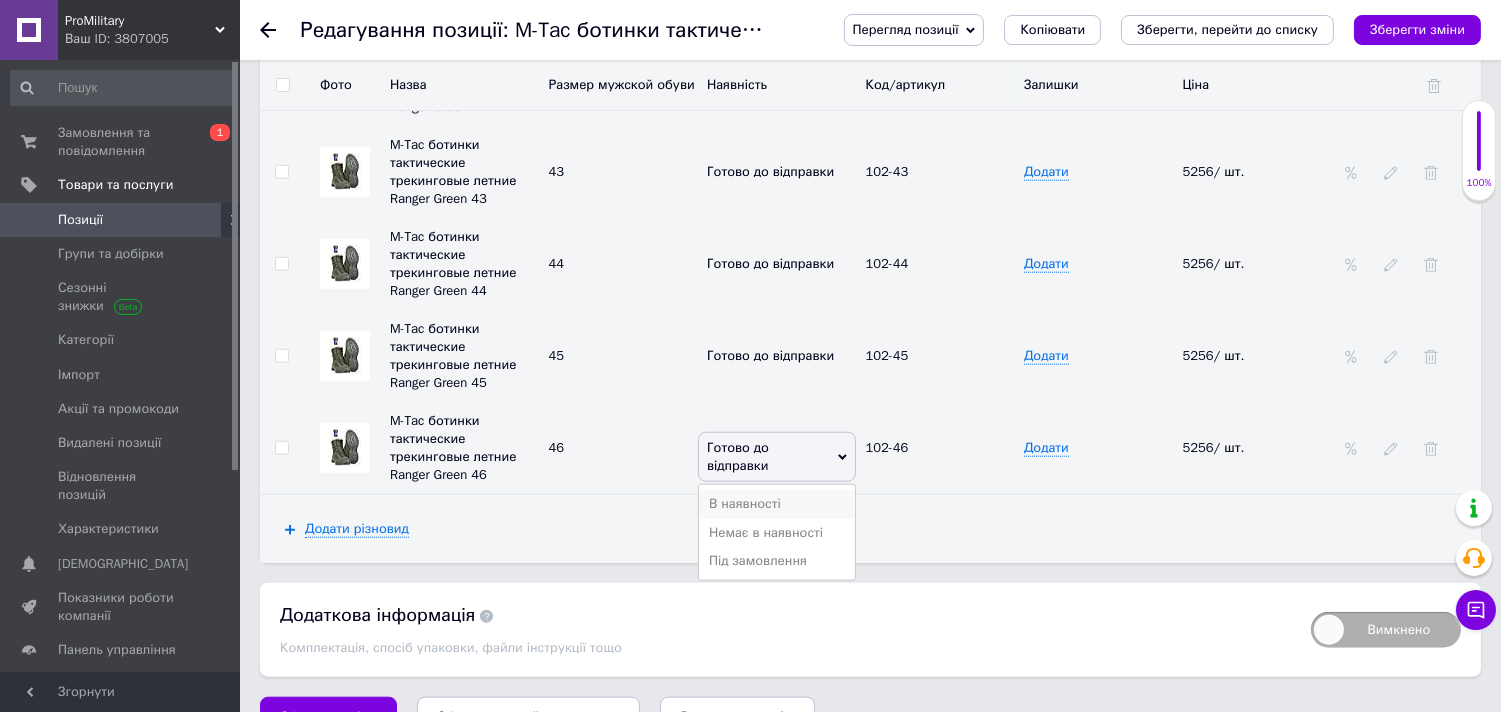 click on "В наявності" at bounding box center (777, 504) 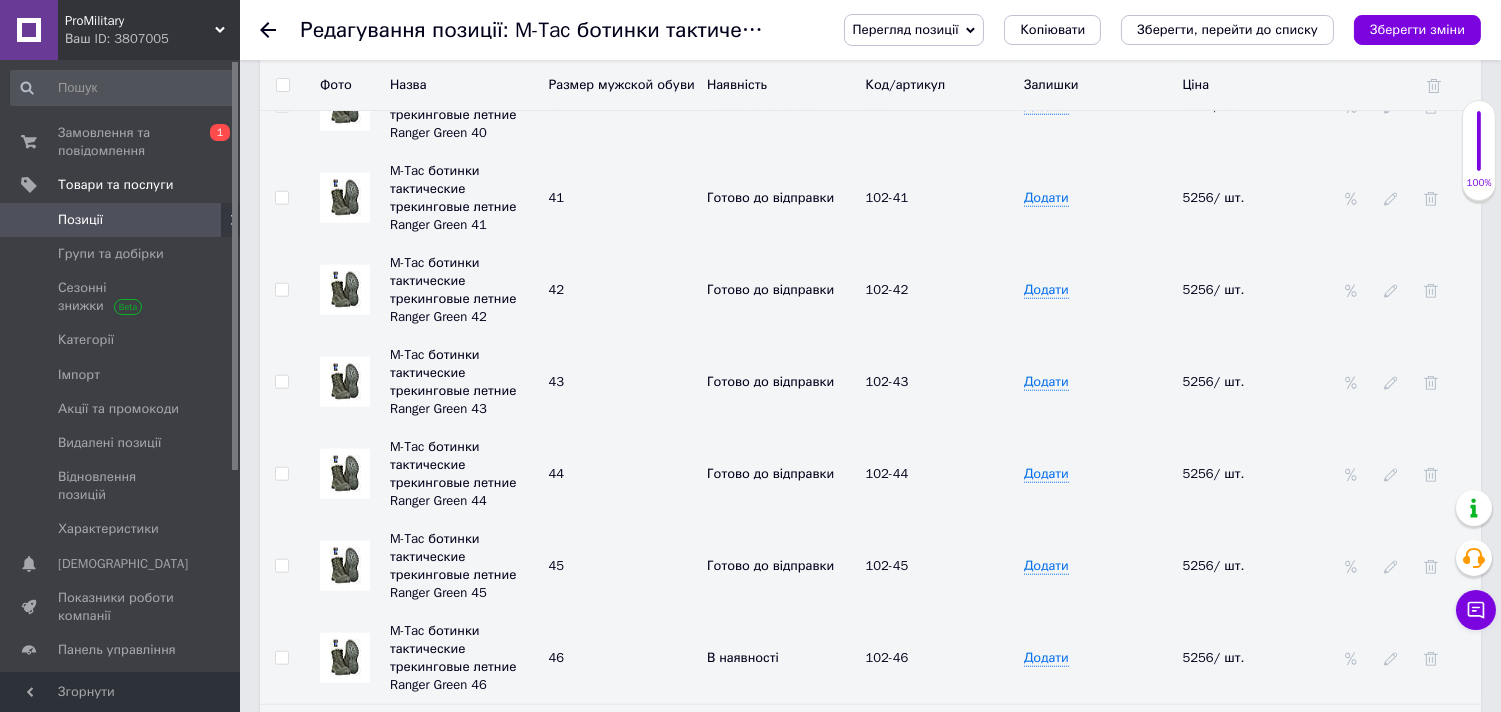 scroll, scrollTop: 3313, scrollLeft: 0, axis: vertical 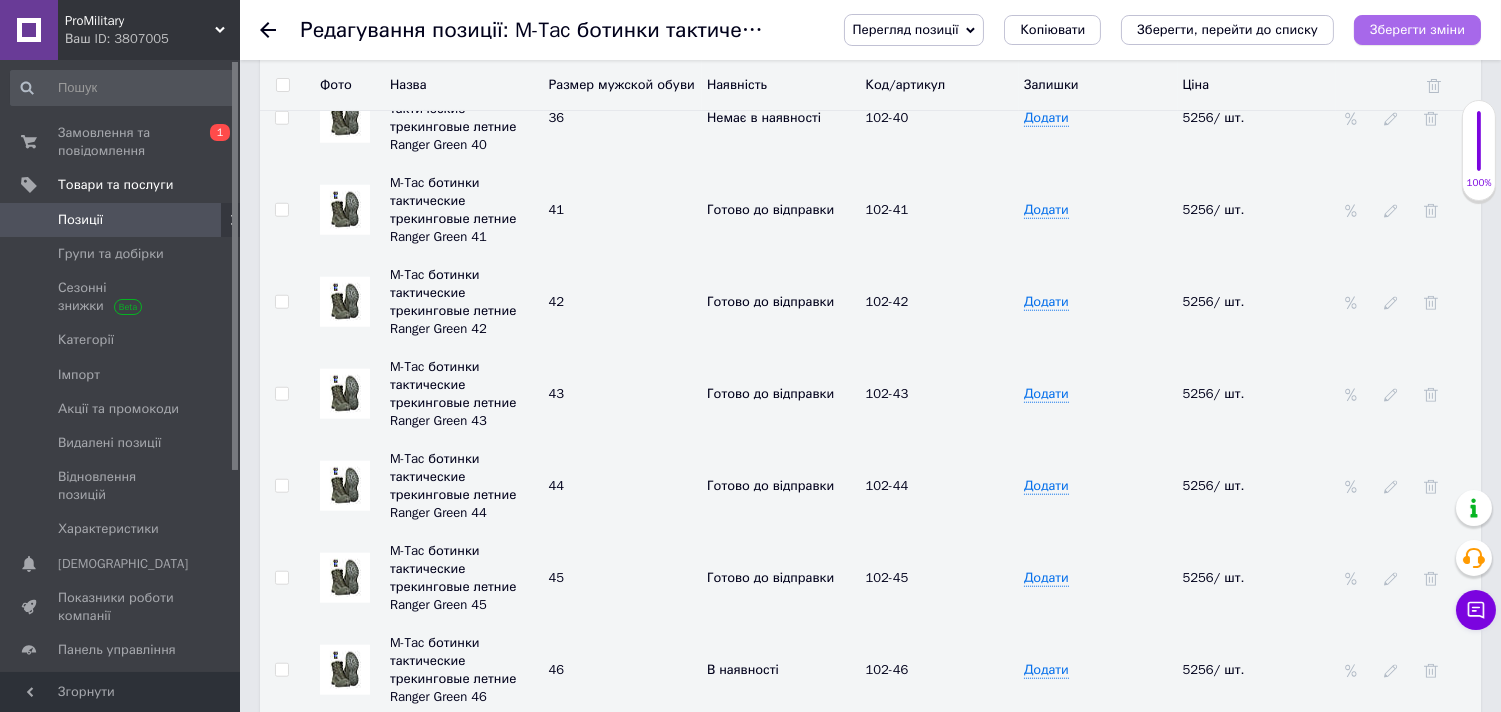click on "Зберегти зміни" at bounding box center (1417, 29) 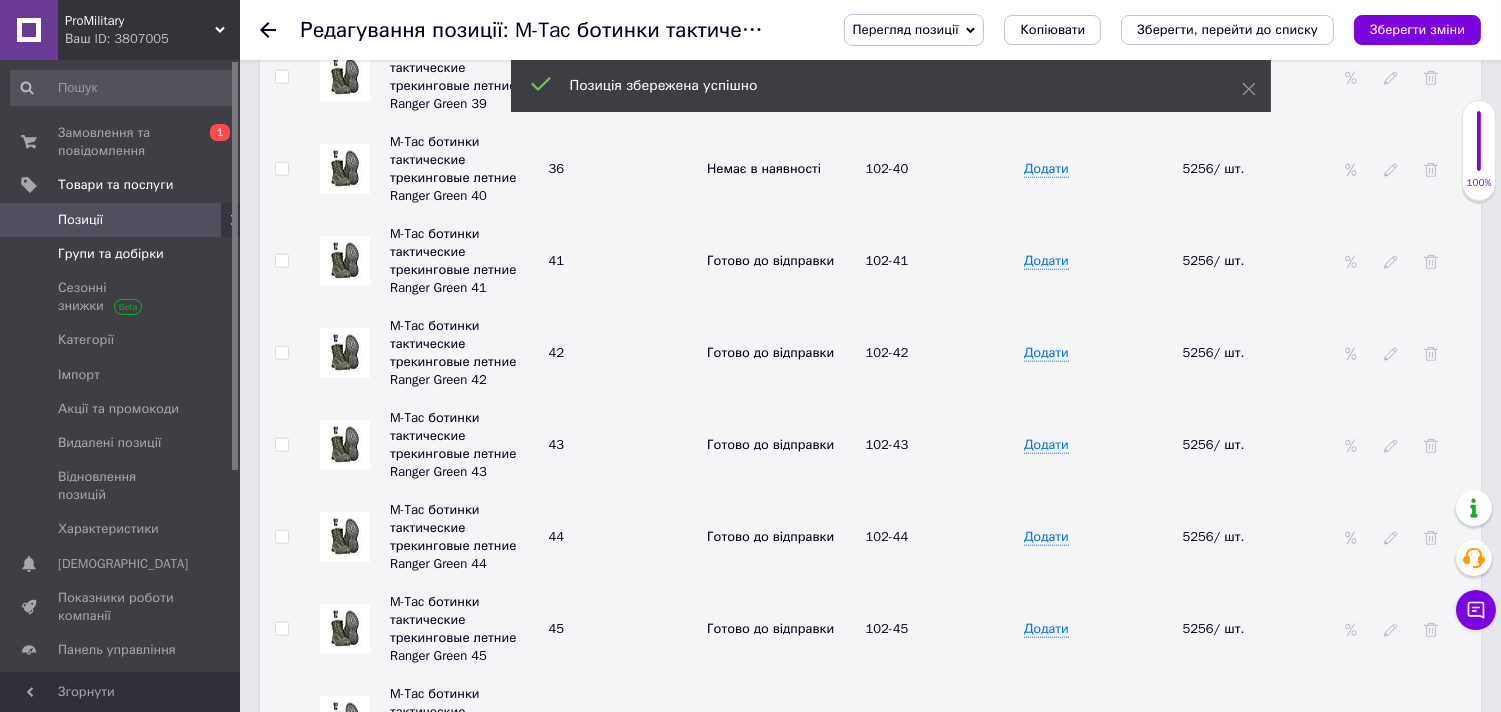 click on "Групи та добірки" at bounding box center (111, 254) 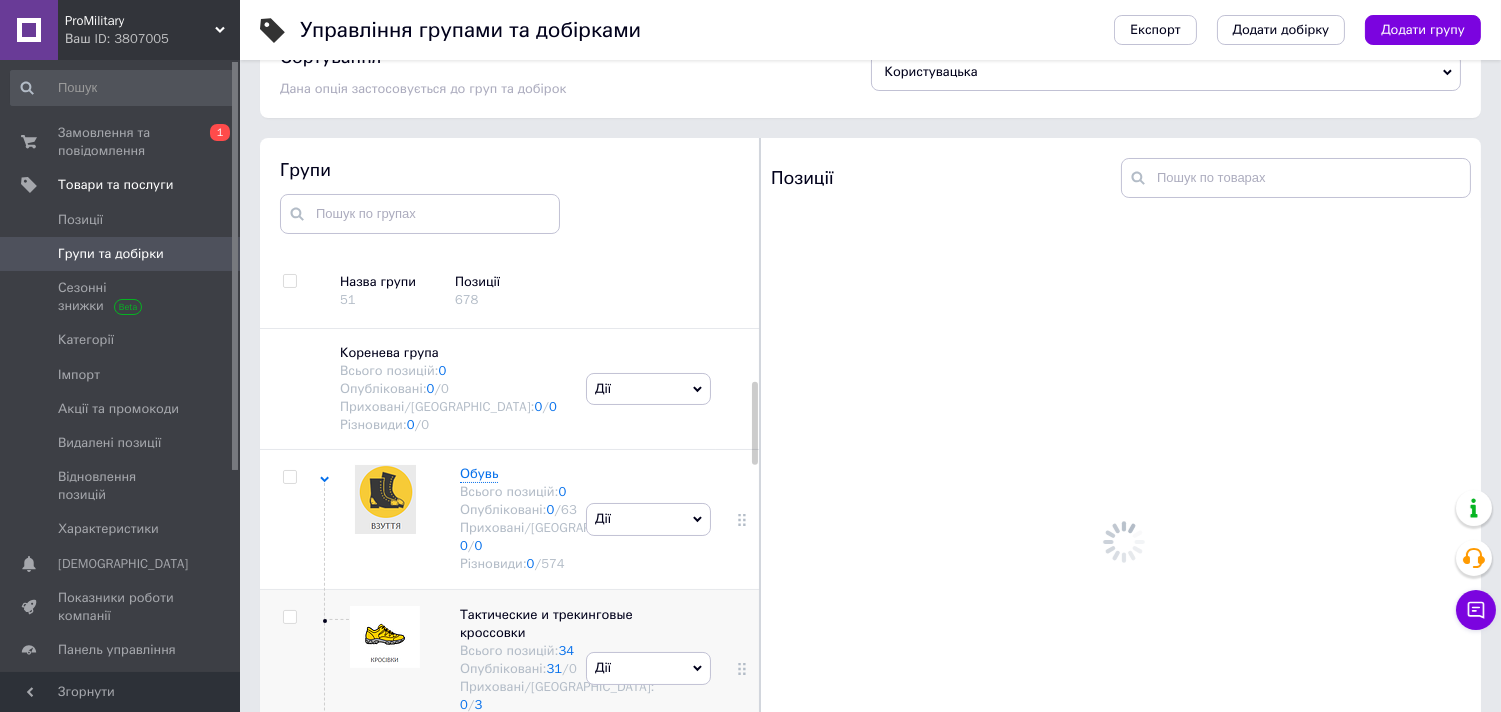 scroll, scrollTop: 113, scrollLeft: 0, axis: vertical 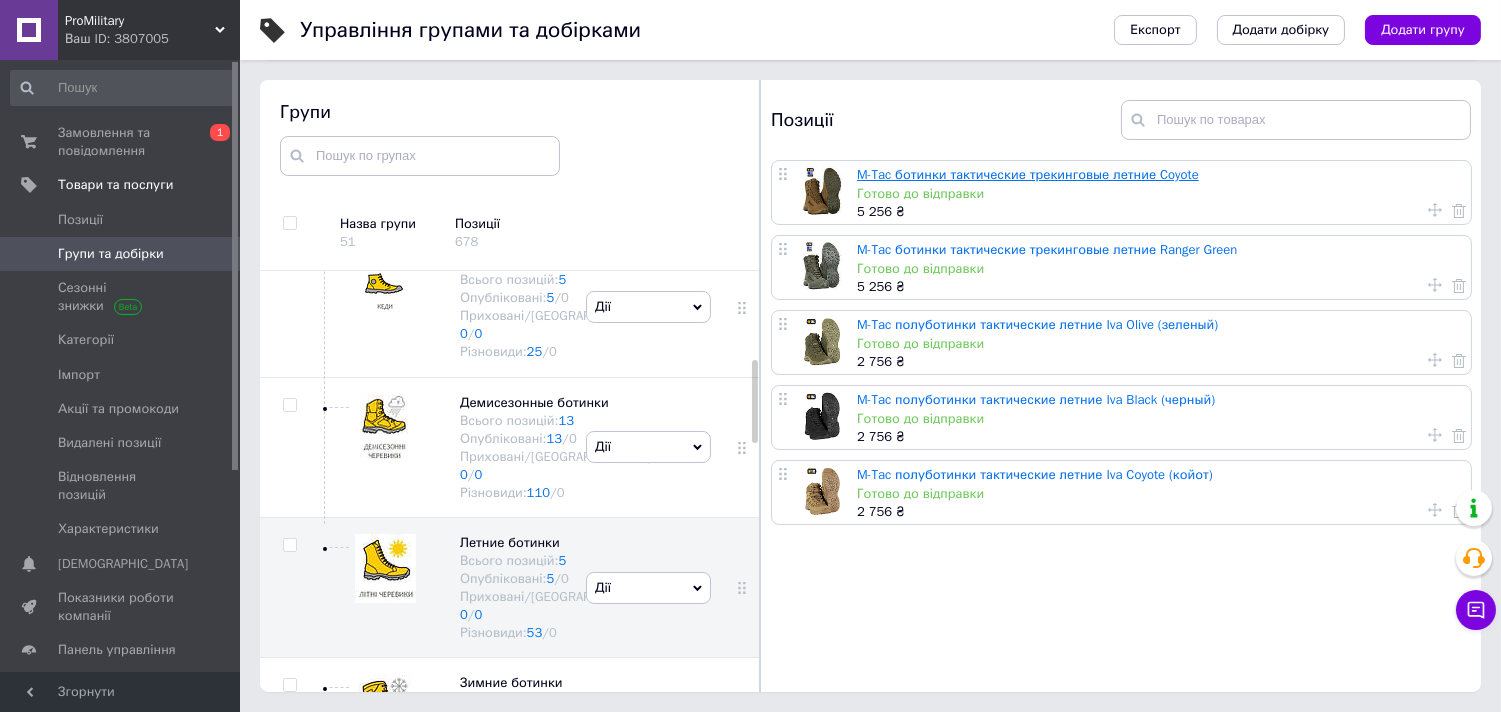 click on "M-Tac ботинки тактические трекинговые летние Coyote" at bounding box center (1028, 174) 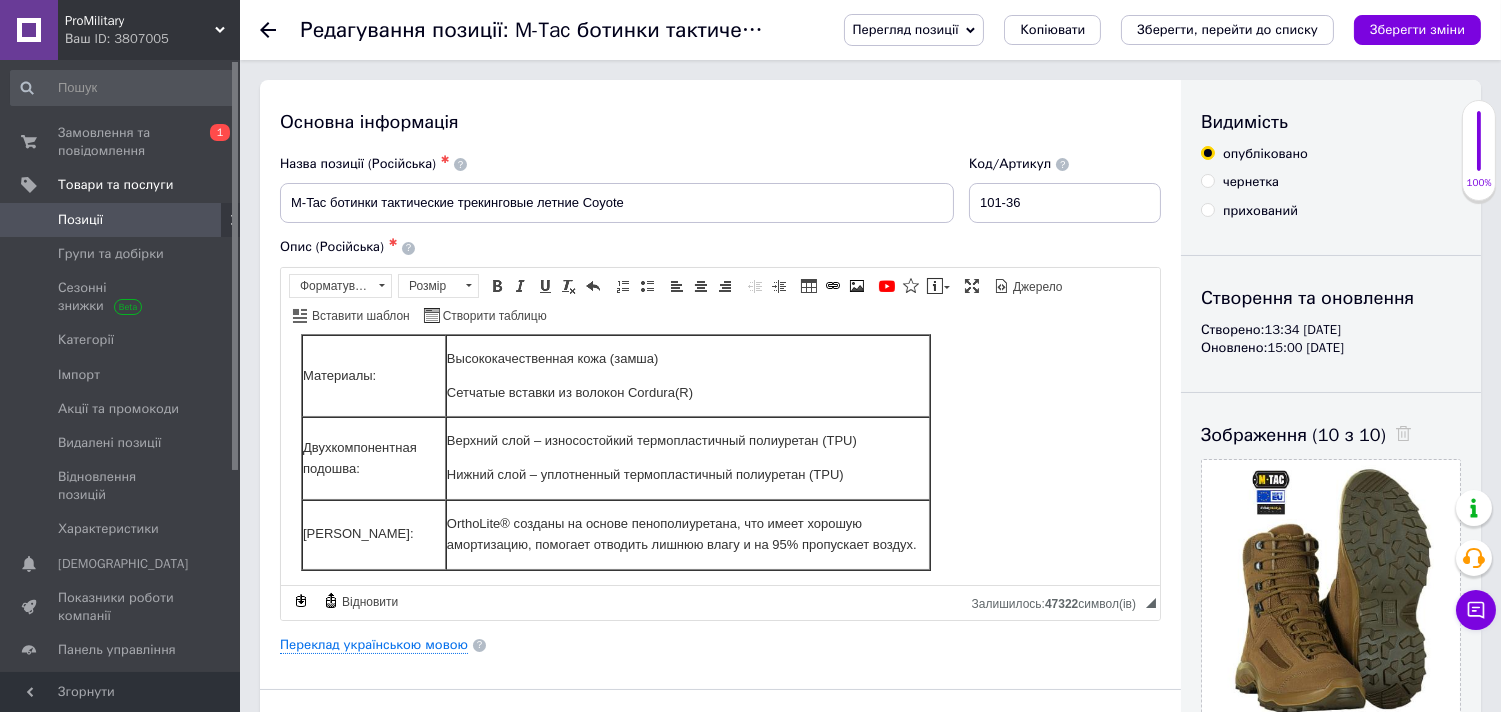 scroll, scrollTop: 0, scrollLeft: 0, axis: both 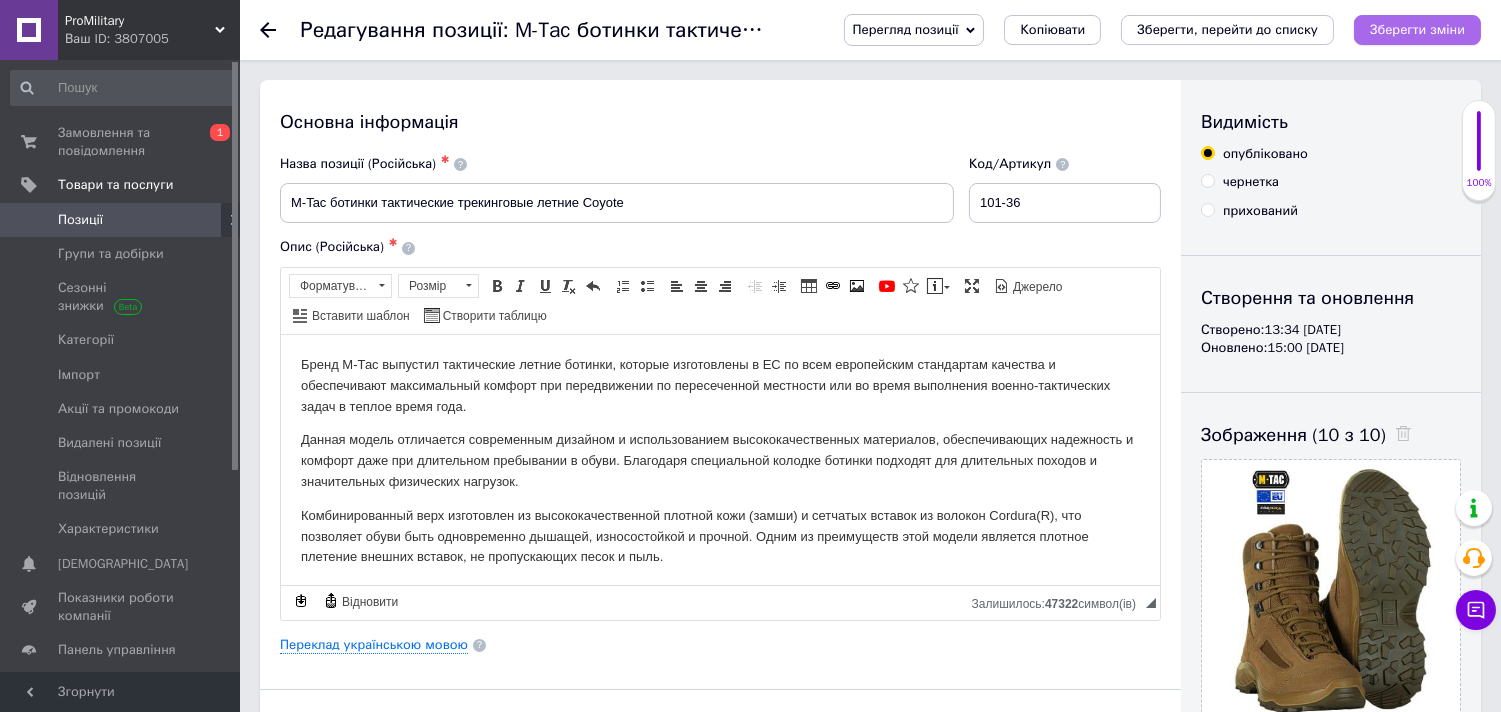 click on "Зберегти зміни" at bounding box center (1417, 29) 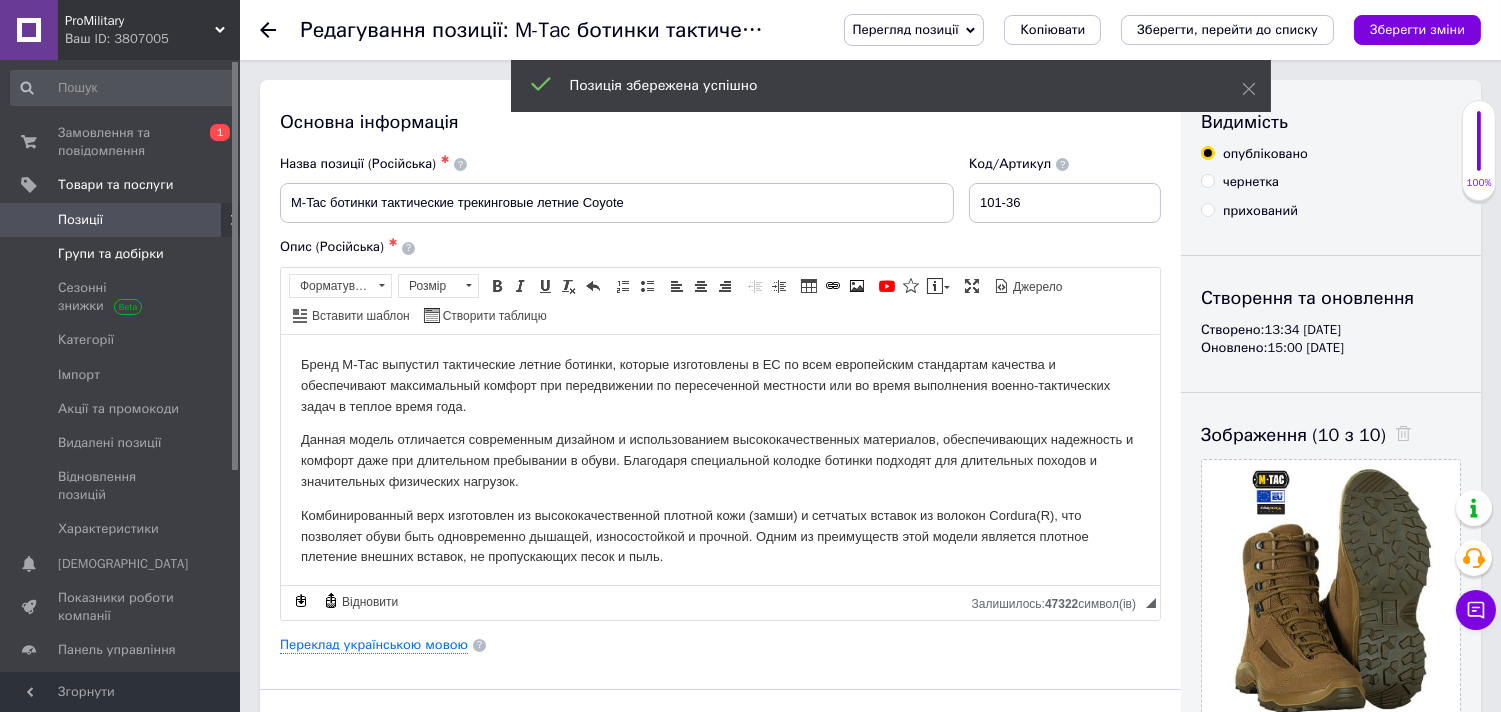 click on "Групи та добірки" at bounding box center (111, 254) 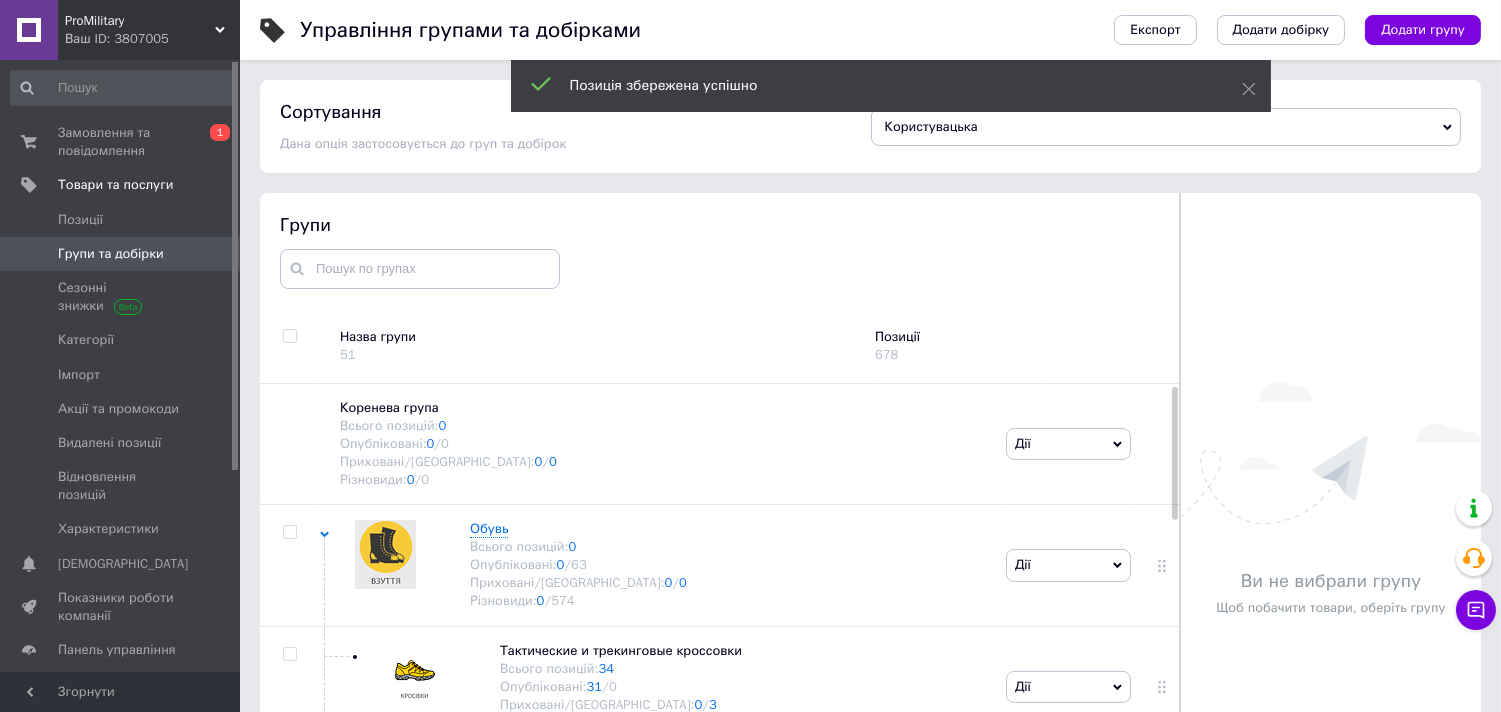 scroll, scrollTop: 55, scrollLeft: 0, axis: vertical 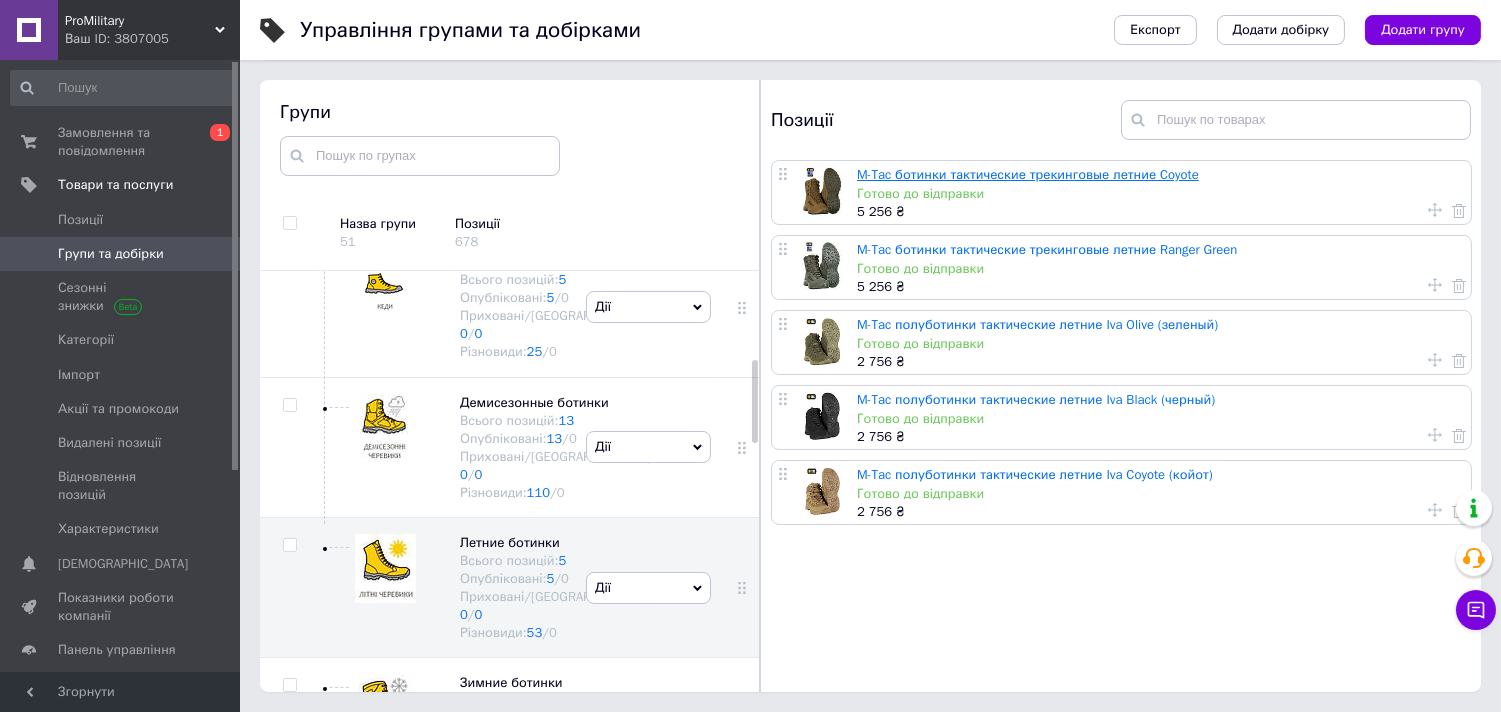 click on "M-Tac ботинки тактические трекинговые летние Coyote" at bounding box center (1028, 174) 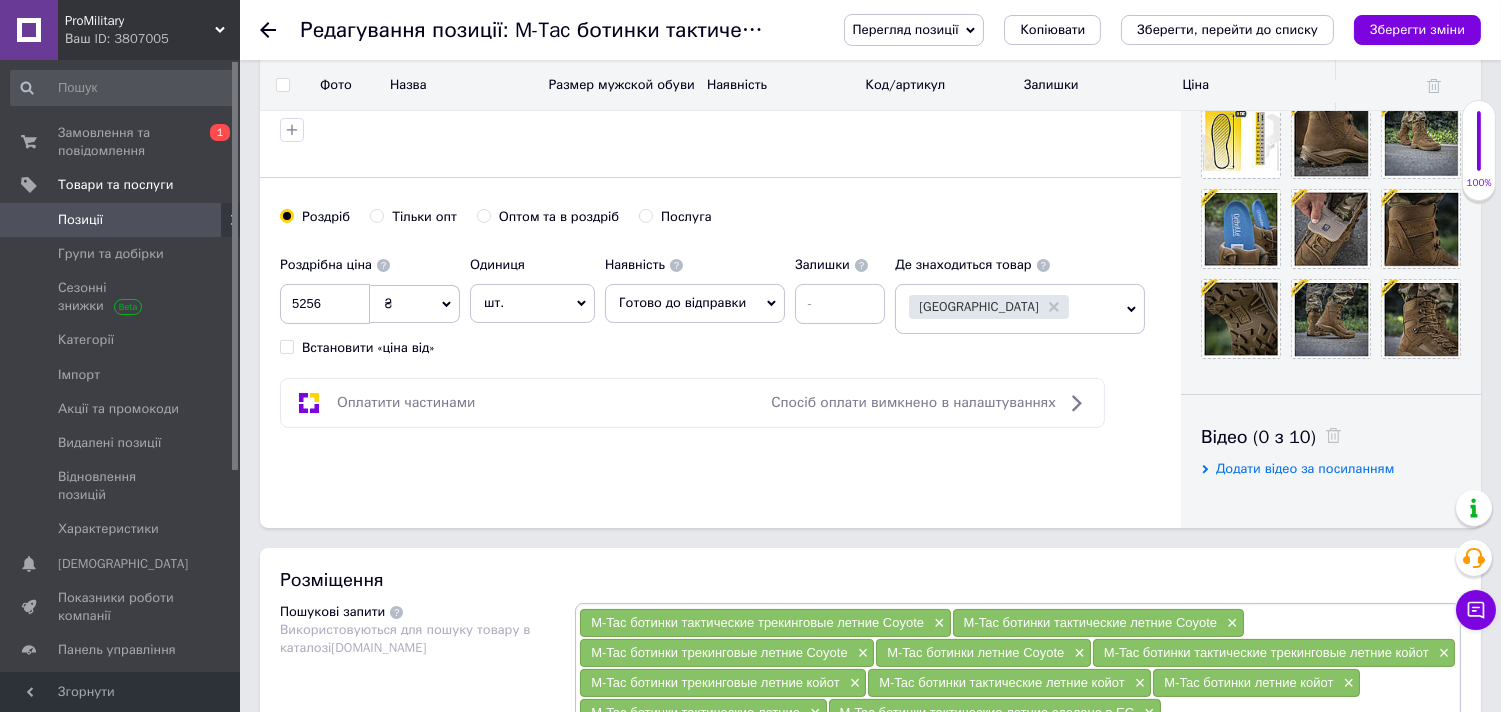 scroll, scrollTop: 0, scrollLeft: 0, axis: both 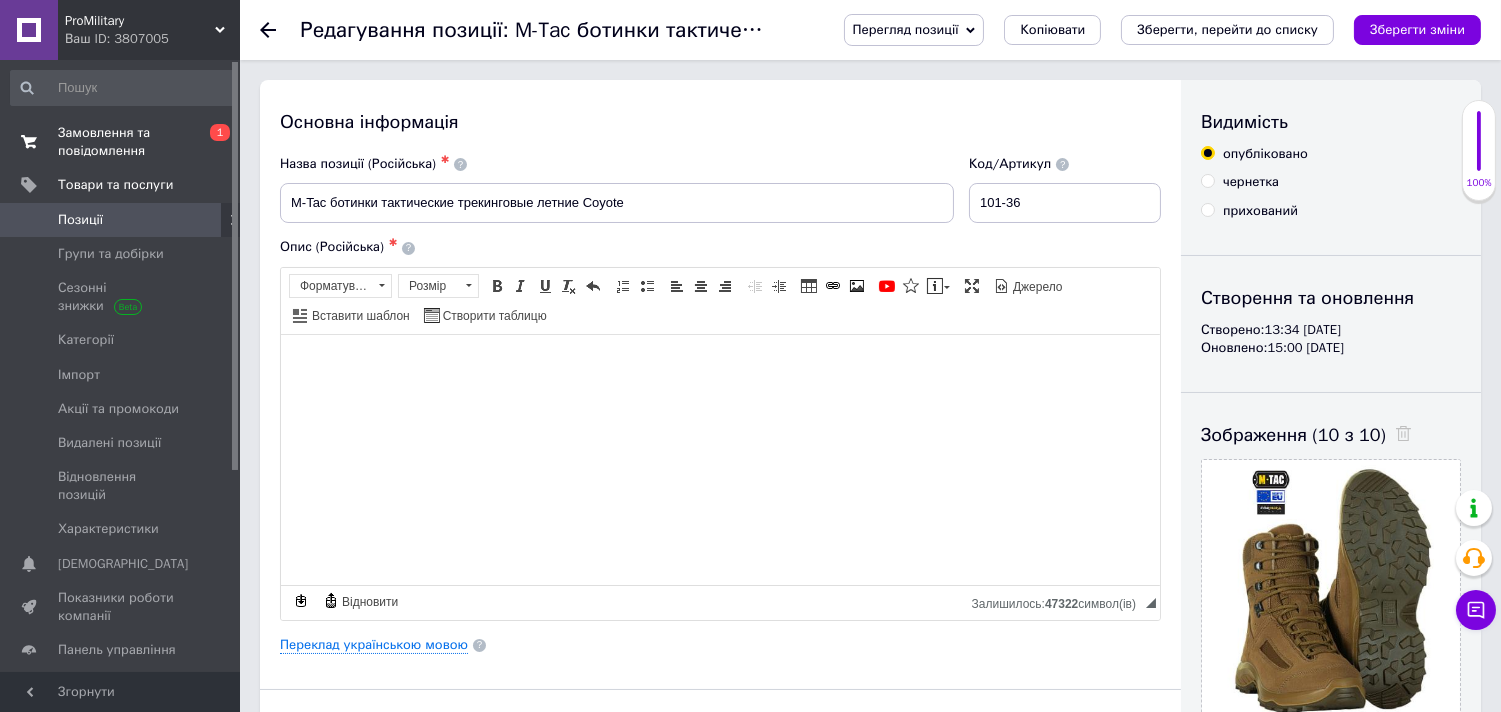 click on "Замовлення та повідомлення" at bounding box center (121, 142) 